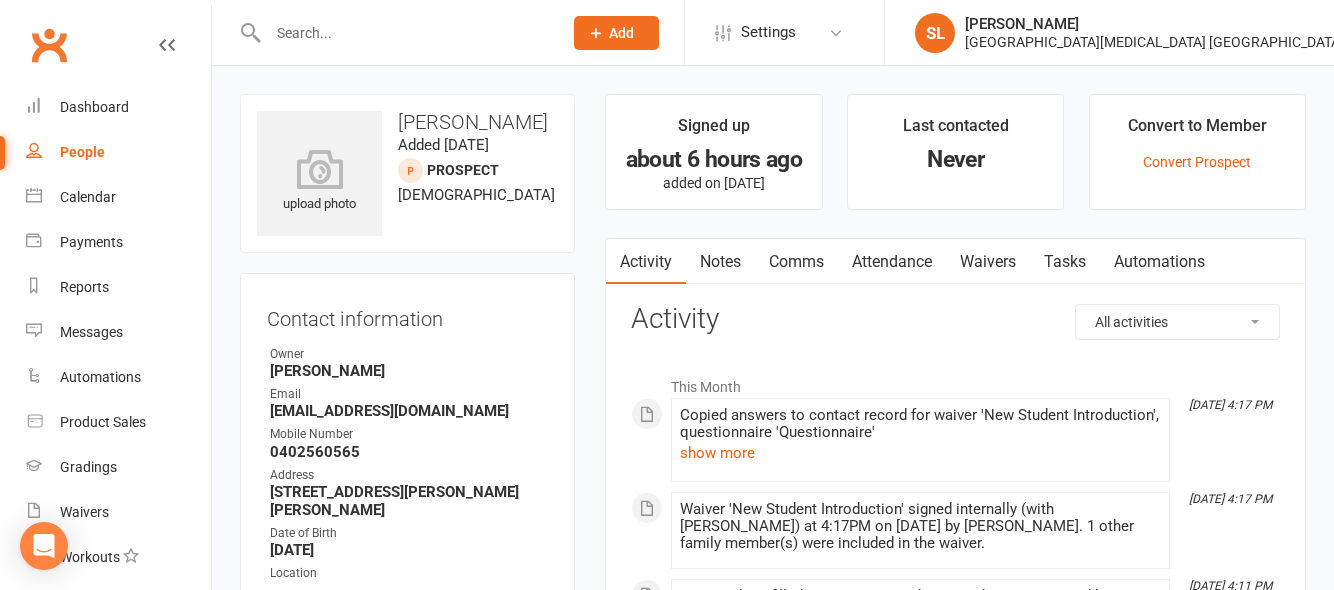 scroll, scrollTop: 0, scrollLeft: 0, axis: both 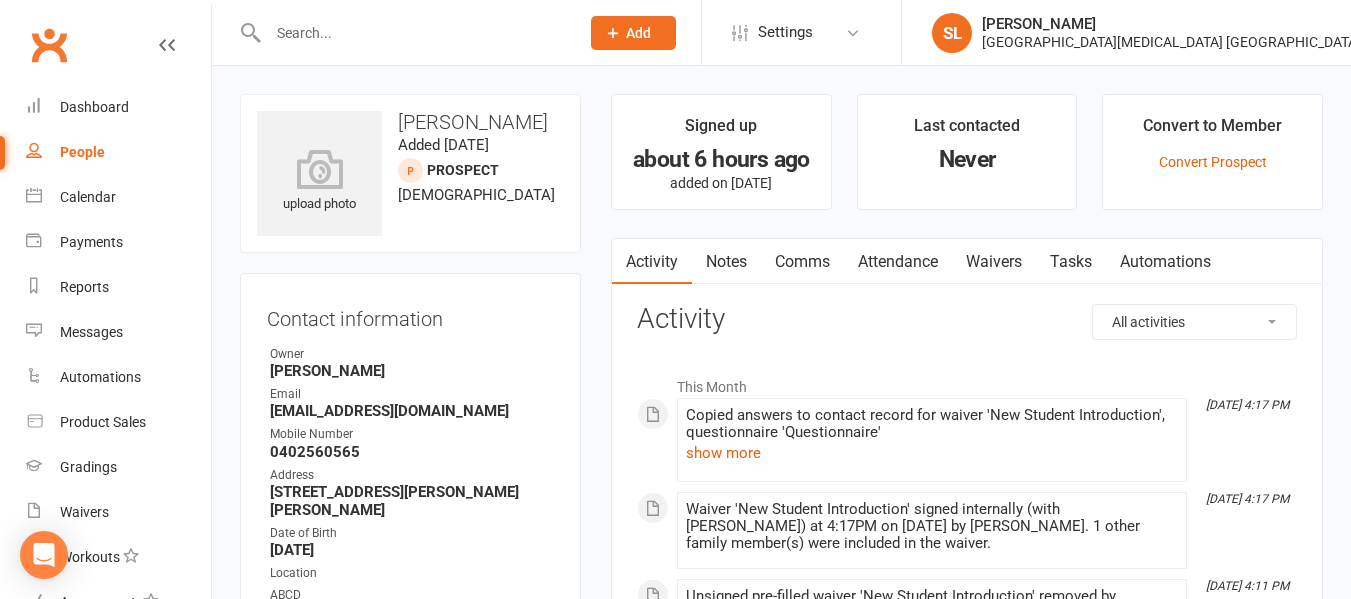 click at bounding box center [413, 33] 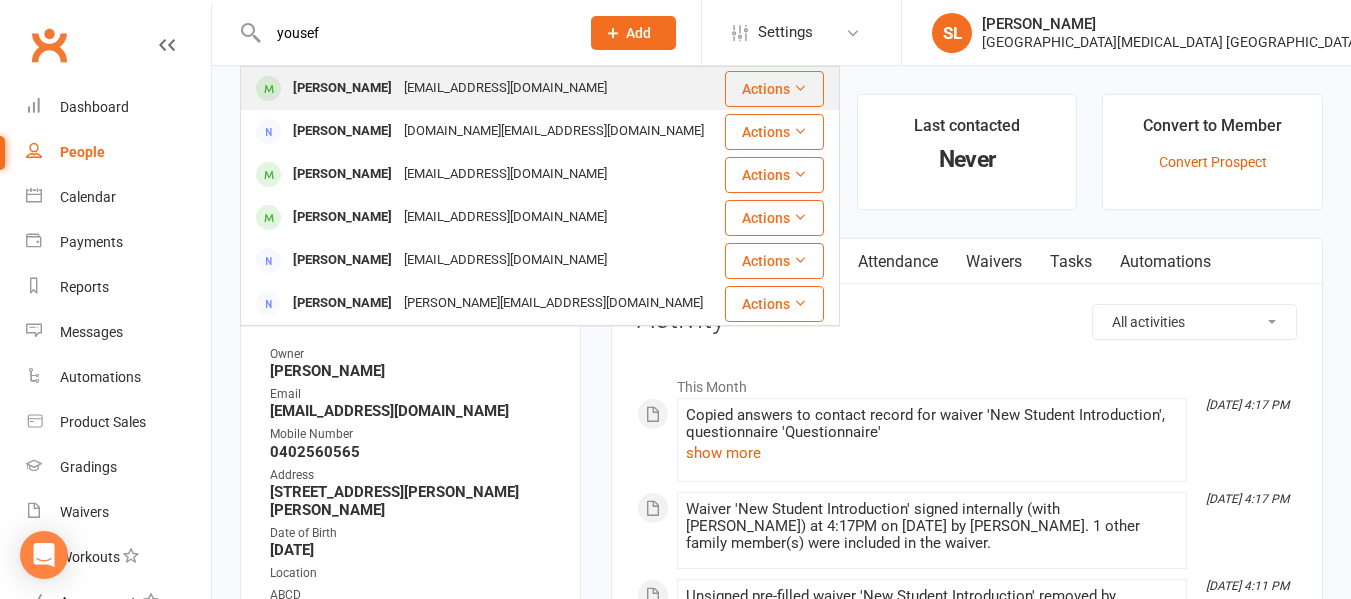 type on "yousef" 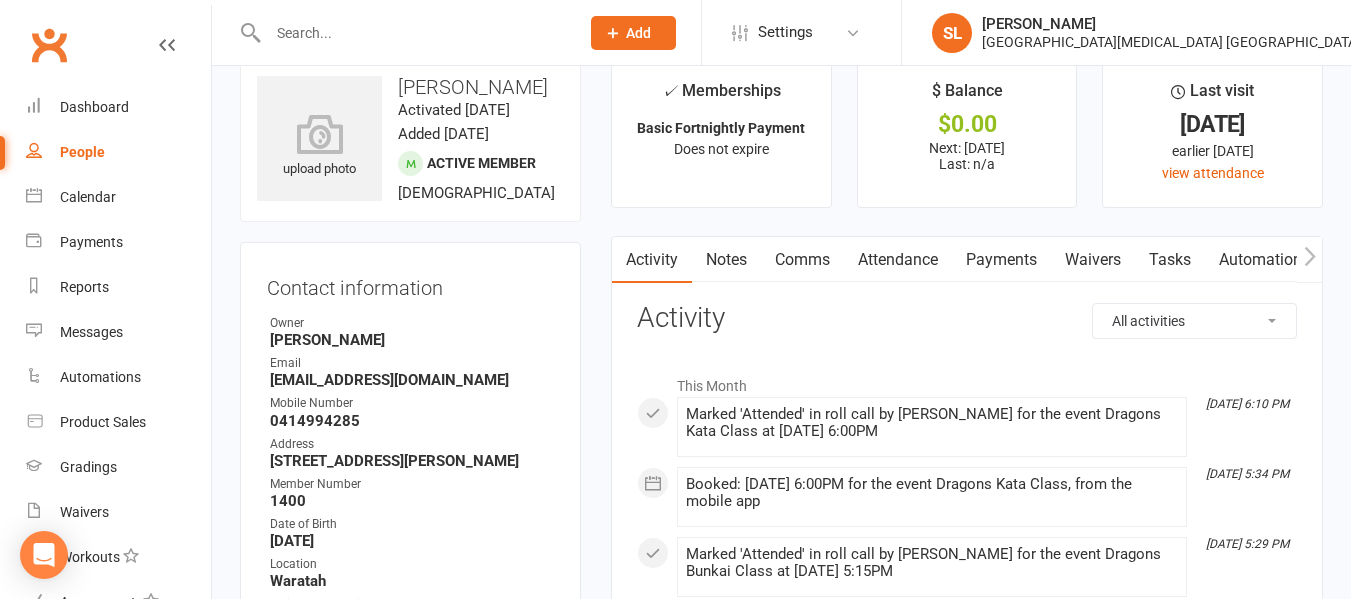 scroll, scrollTop: 0, scrollLeft: 0, axis: both 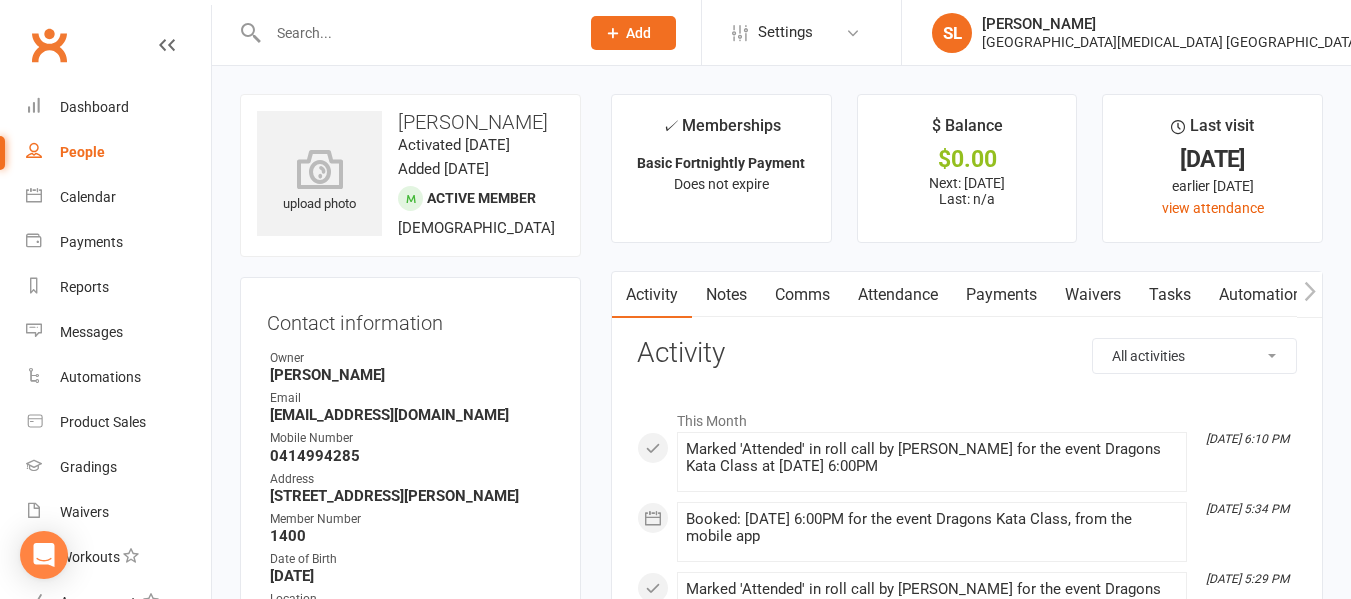 click on "Payments" at bounding box center [1001, 295] 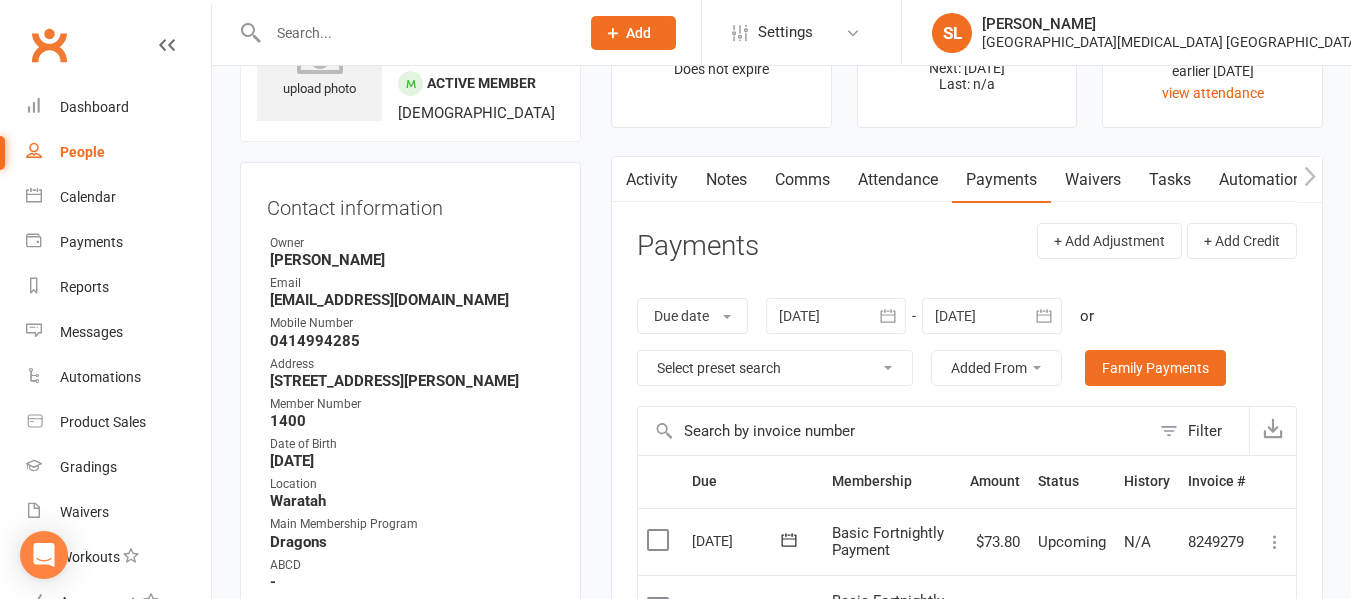 scroll, scrollTop: 0, scrollLeft: 0, axis: both 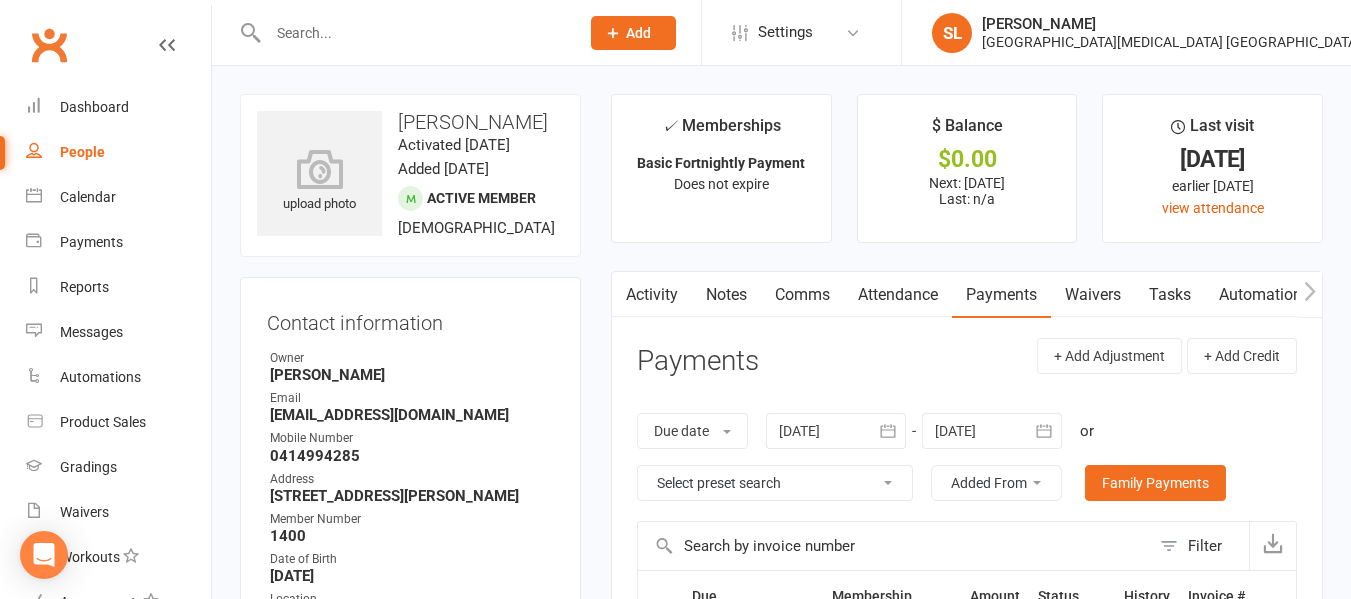 click at bounding box center (413, 33) 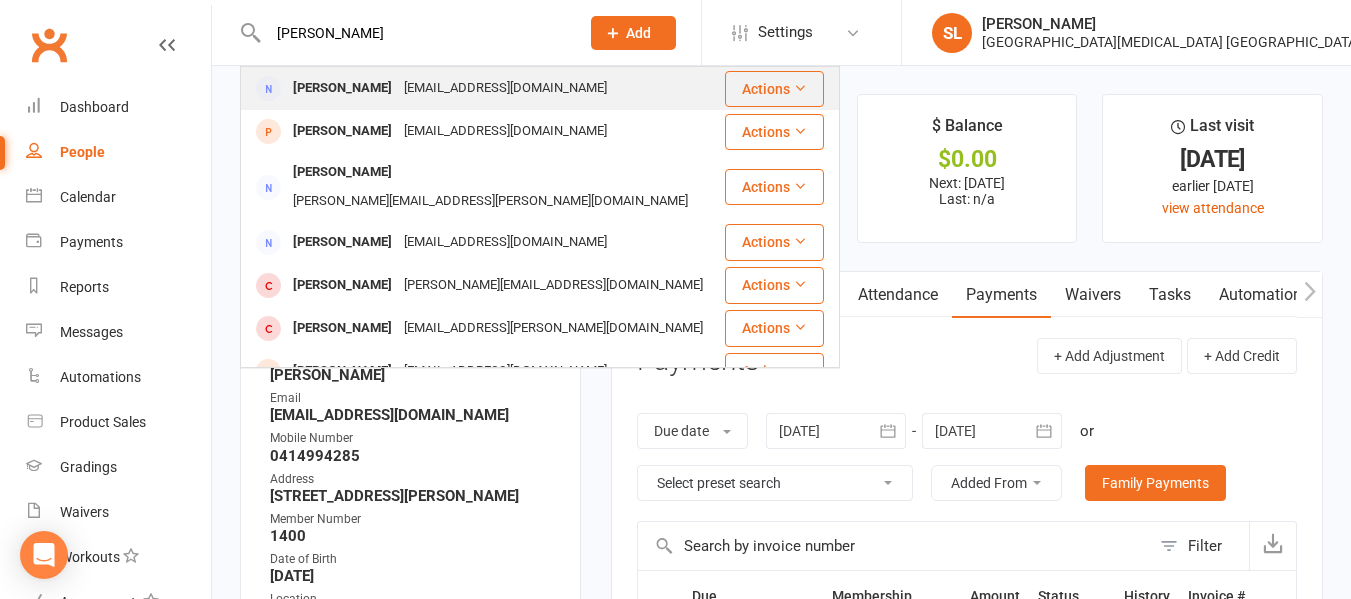 type on "[PERSON_NAME]" 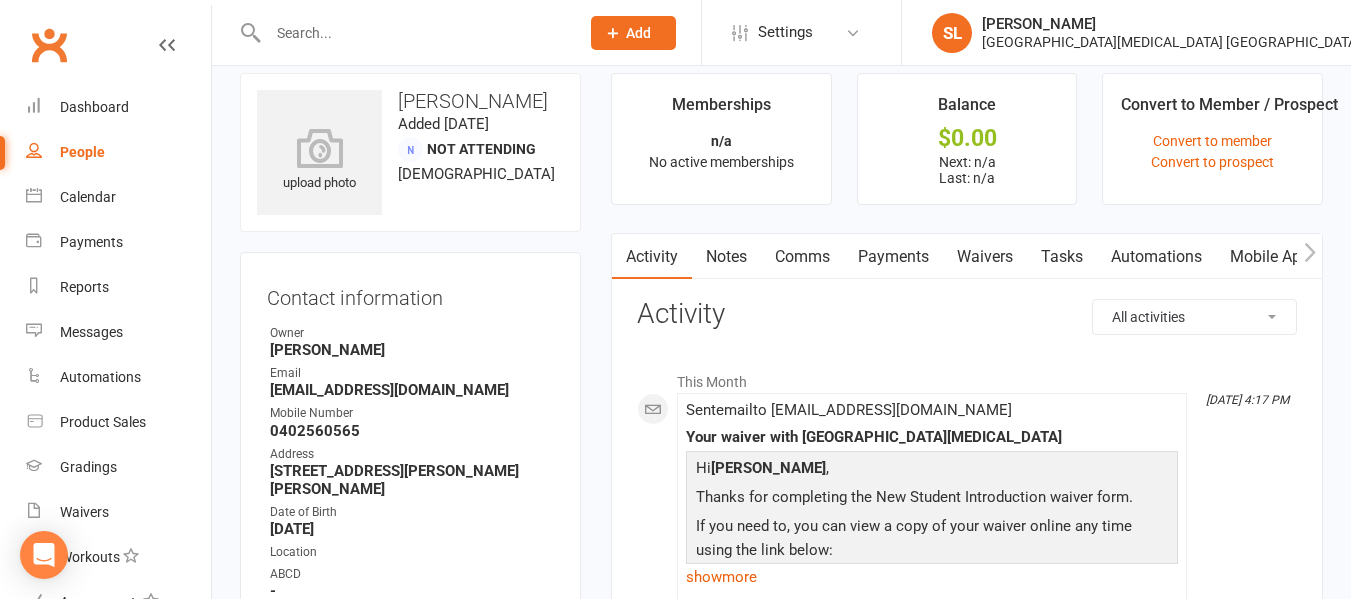 scroll, scrollTop: 0, scrollLeft: 0, axis: both 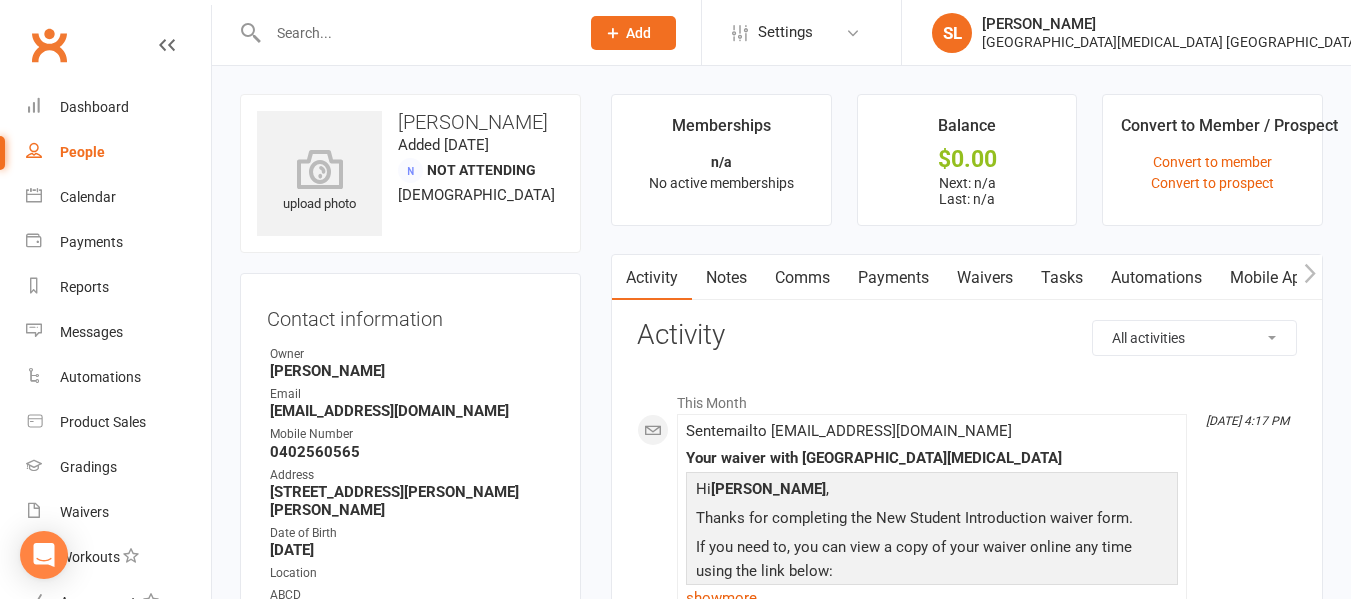 click on "Waivers" at bounding box center (985, 278) 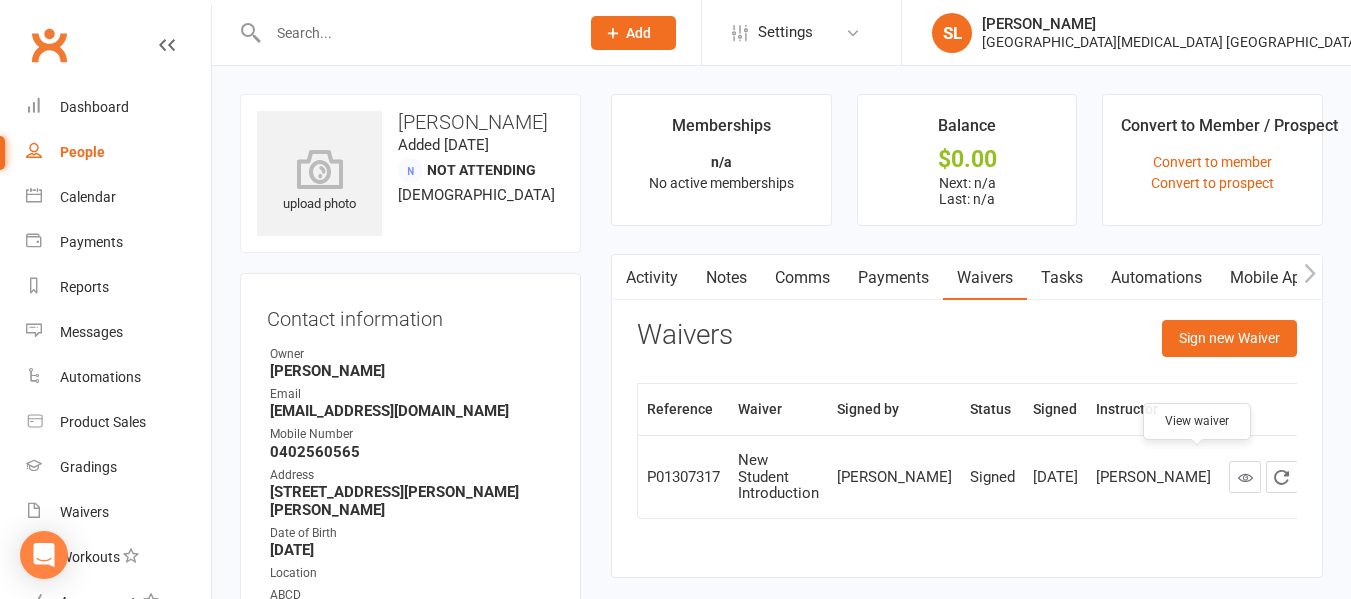 click at bounding box center (1245, 477) 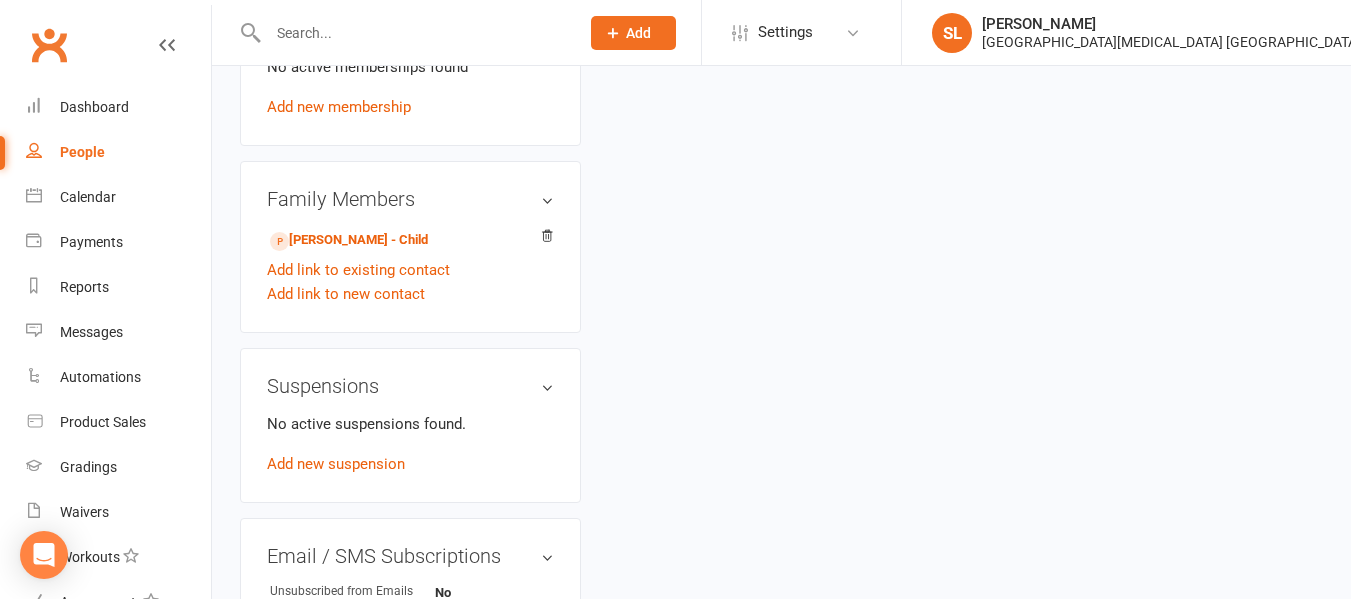 scroll, scrollTop: 1000, scrollLeft: 0, axis: vertical 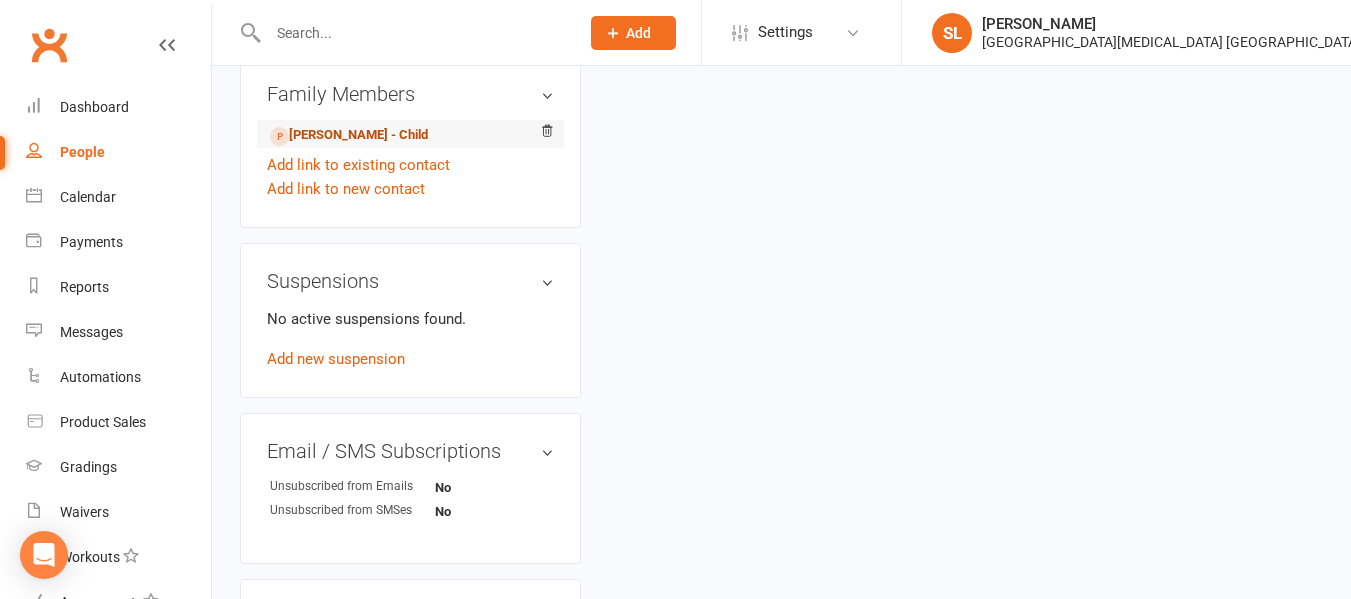 click on "[PERSON_NAME] - Child" at bounding box center [349, 135] 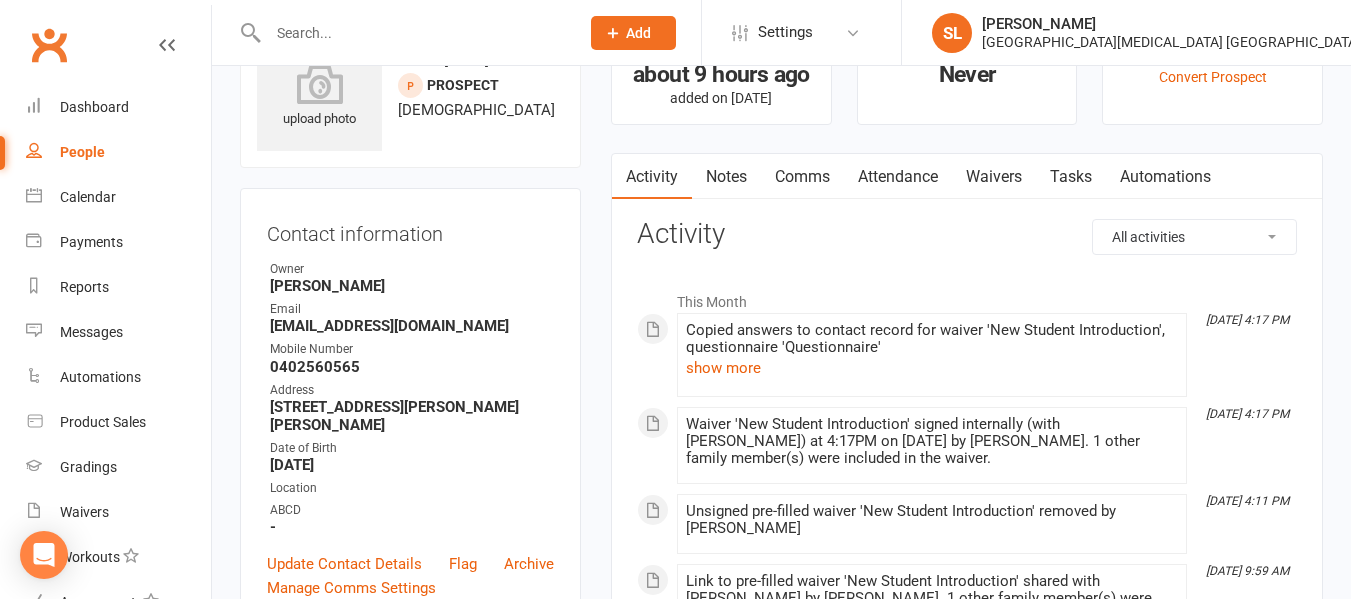 scroll, scrollTop: 300, scrollLeft: 0, axis: vertical 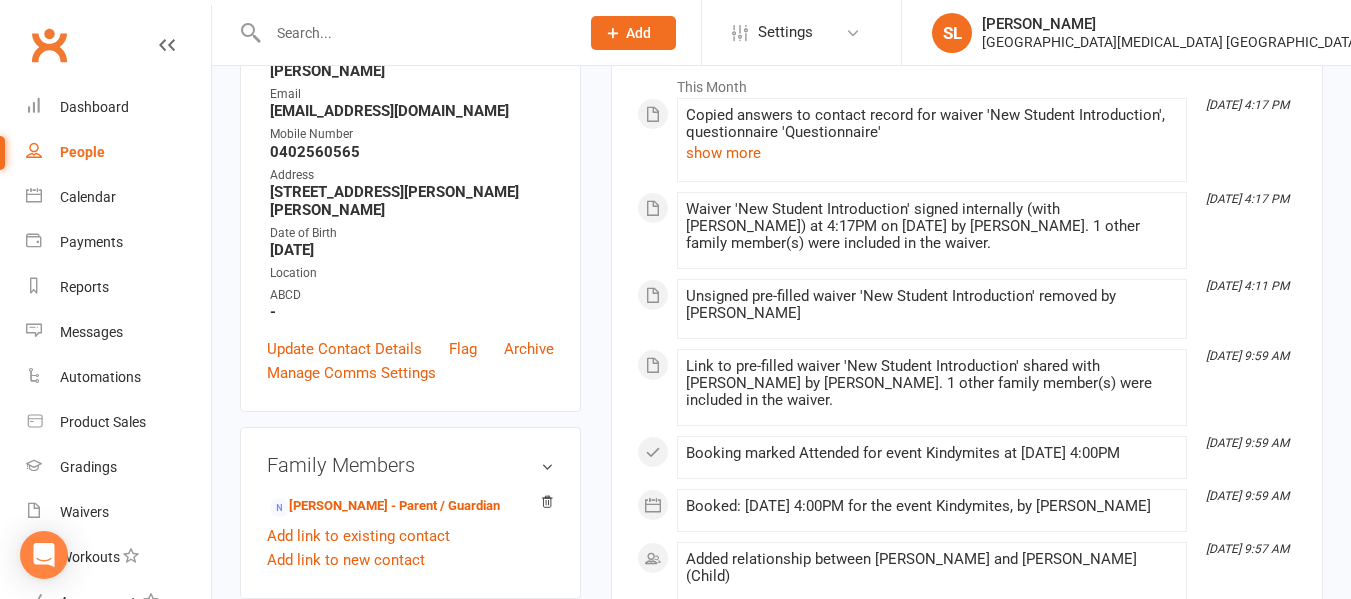 click at bounding box center [413, 33] 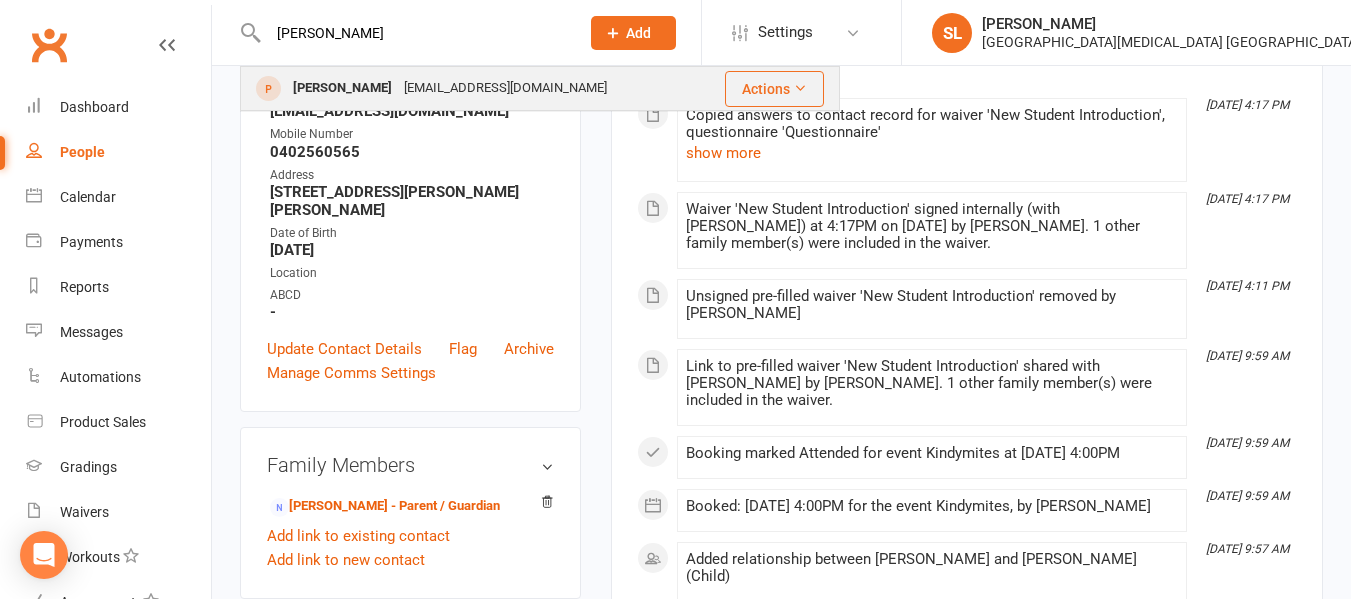 type on "[PERSON_NAME]" 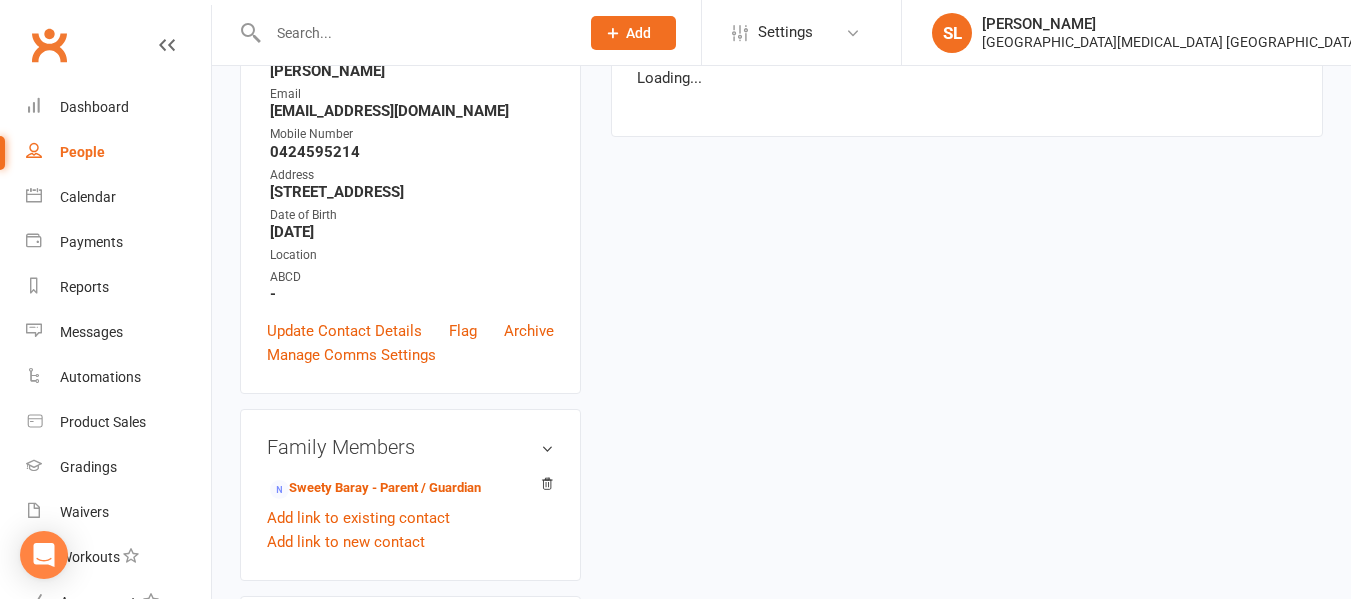 scroll, scrollTop: 0, scrollLeft: 0, axis: both 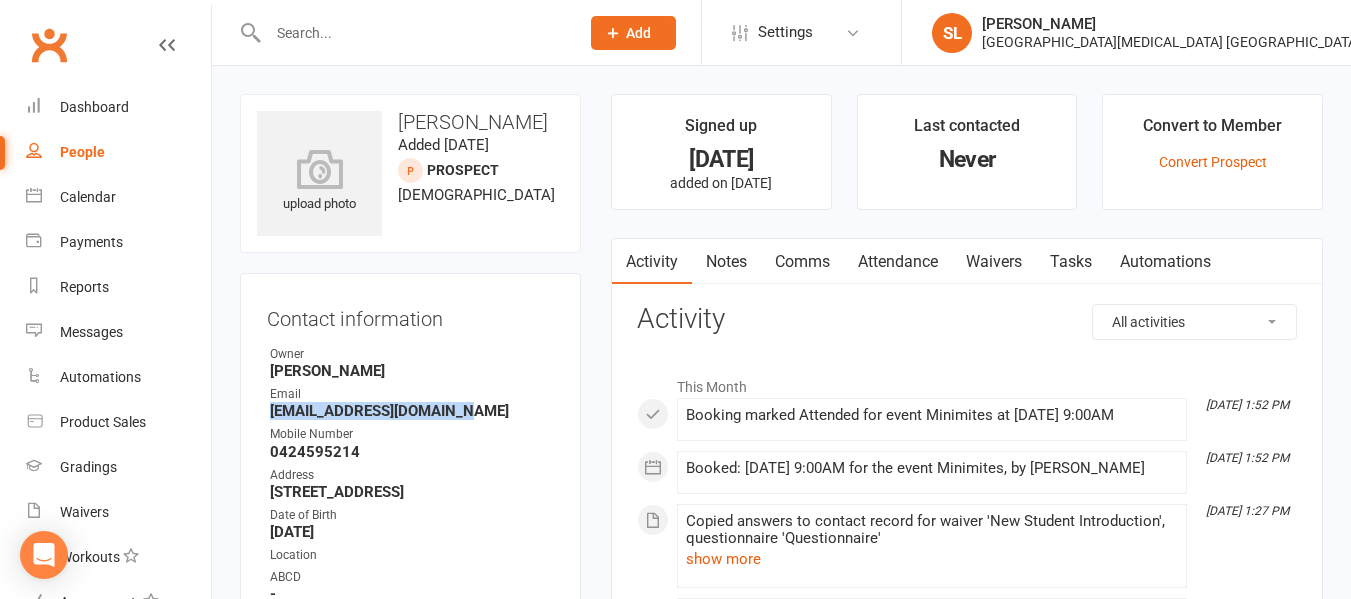 drag, startPoint x: 465, startPoint y: 409, endPoint x: 280, endPoint y: 404, distance: 185.06755 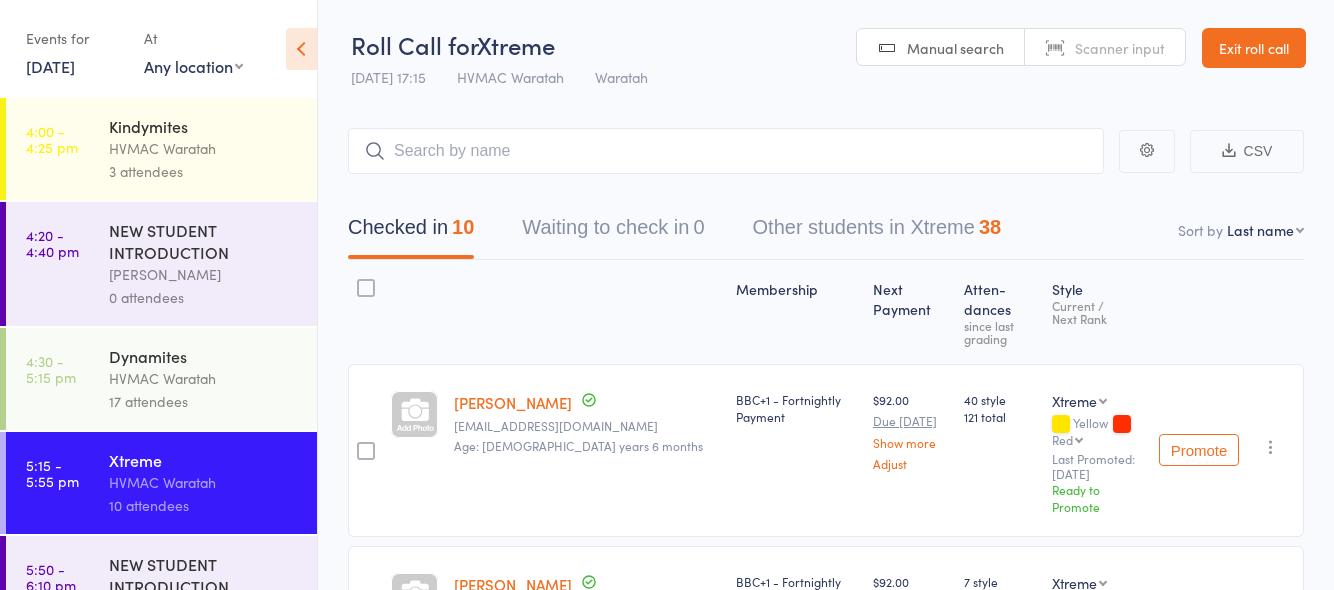 scroll, scrollTop: 101, scrollLeft: 0, axis: vertical 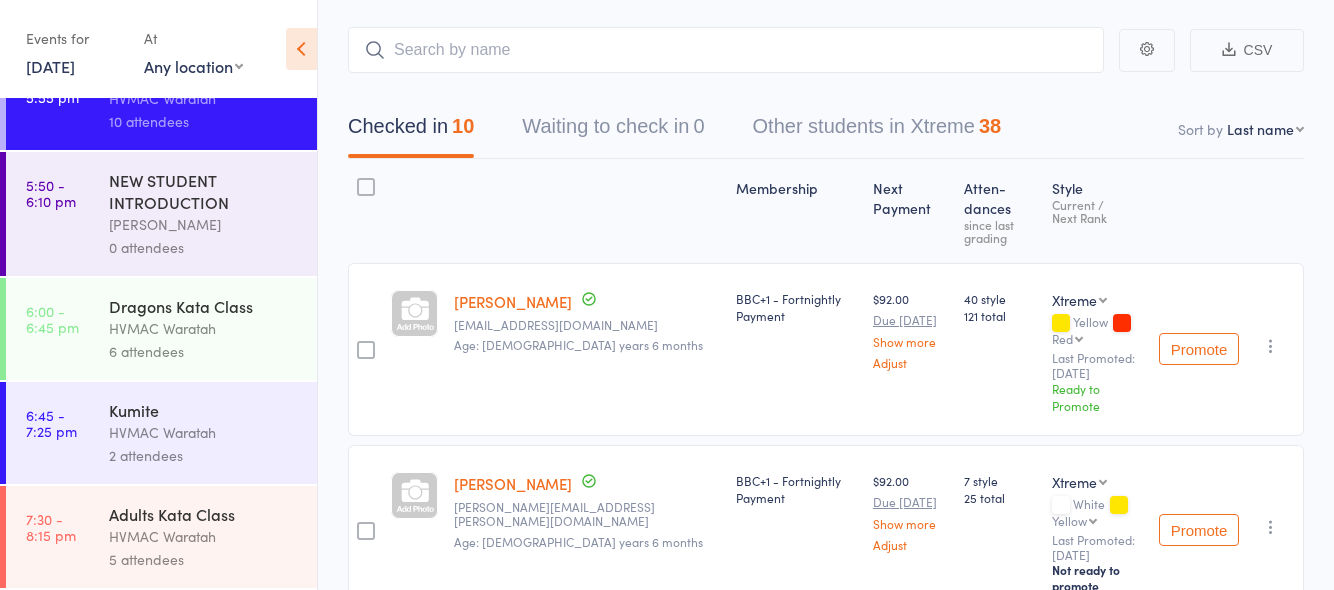 click on "HVMAC Waratah" at bounding box center [204, 328] 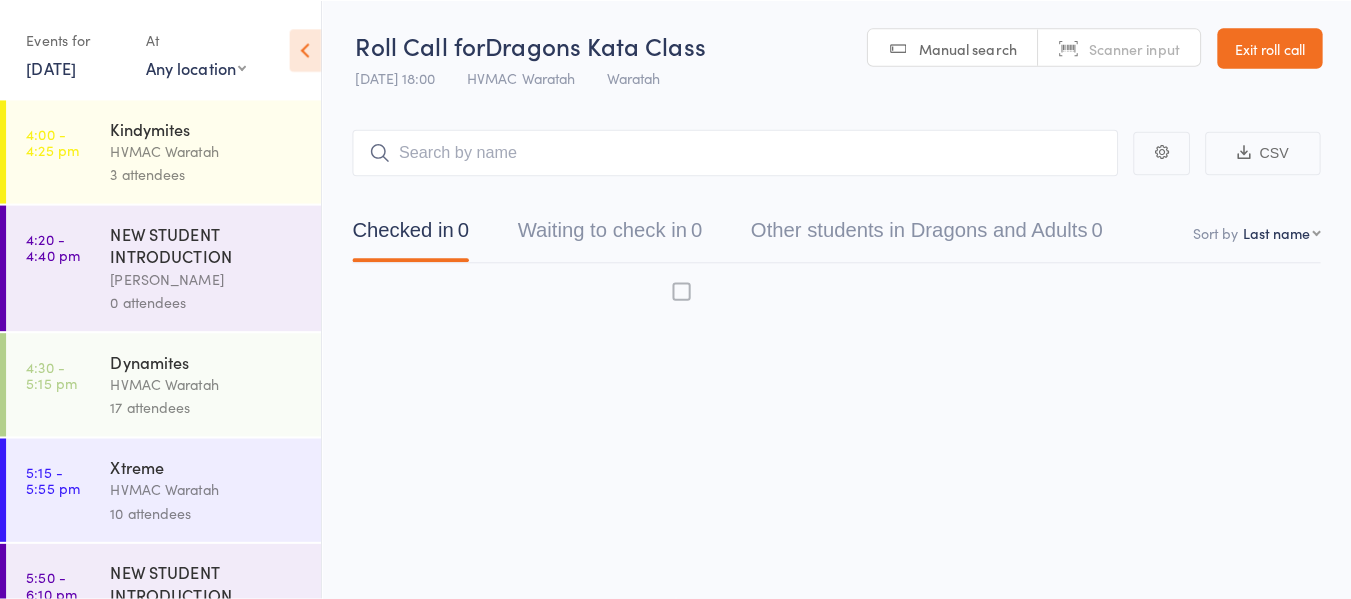 scroll, scrollTop: 1, scrollLeft: 0, axis: vertical 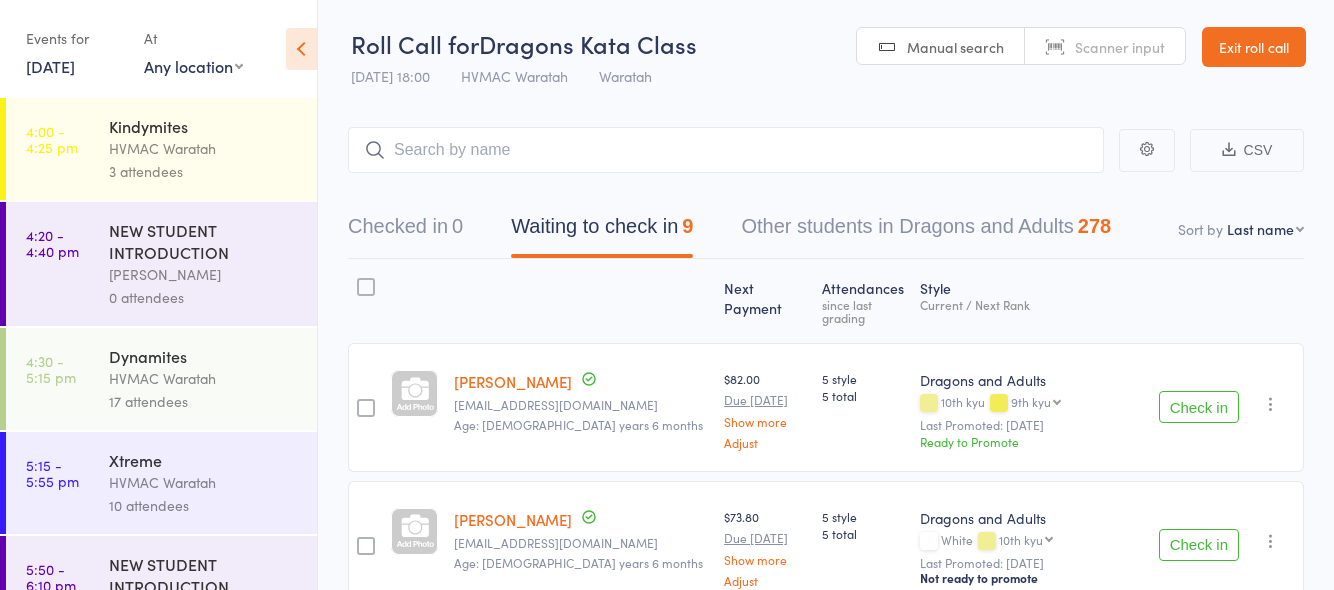 click on "Check in" at bounding box center [1199, 407] 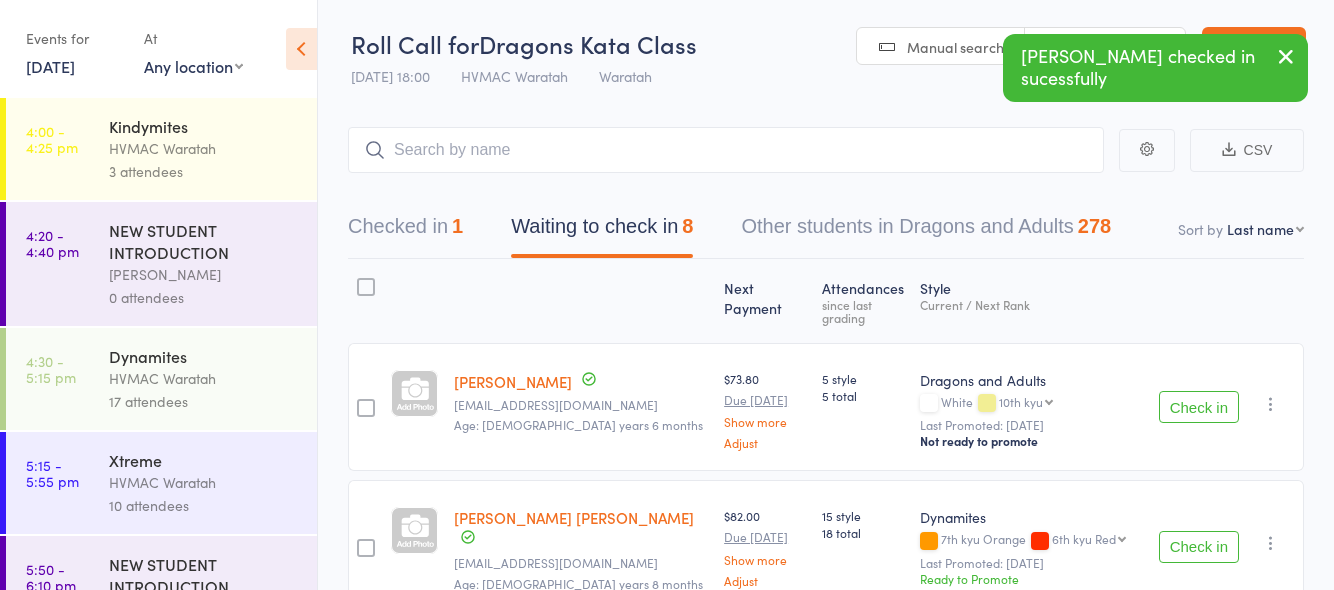 click on "Check in" at bounding box center [1199, 407] 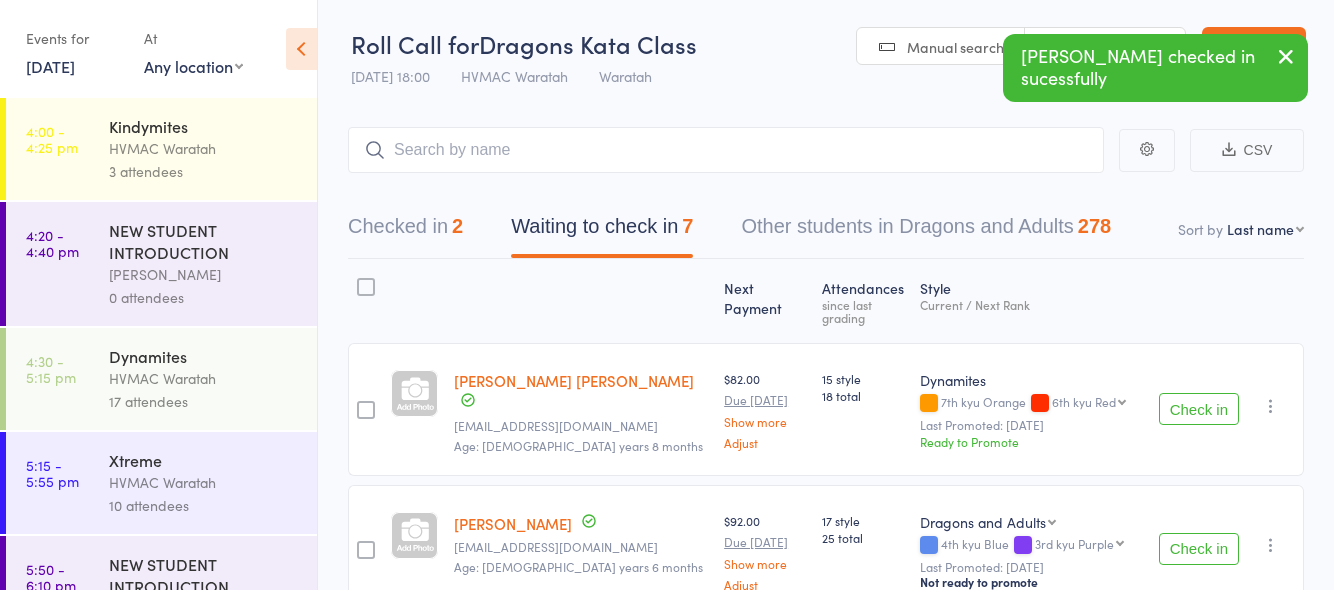 click on "Check in" at bounding box center (1199, 409) 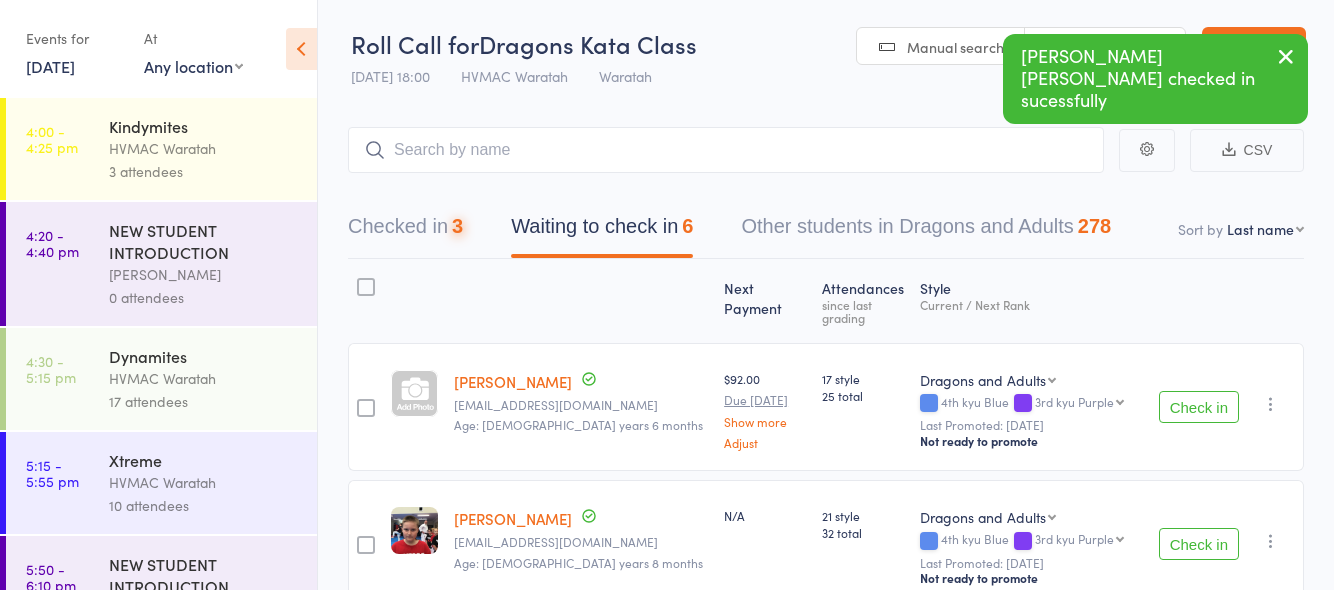 click on "Check in" at bounding box center (1199, 407) 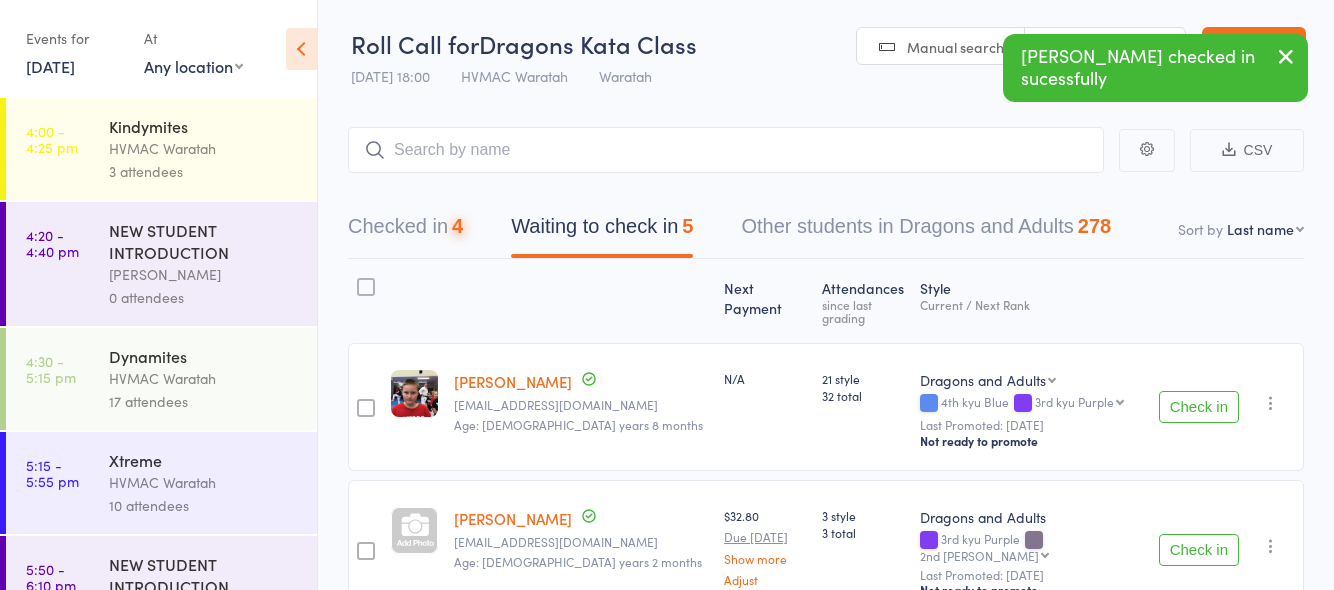 click on "Check in" at bounding box center (1199, 407) 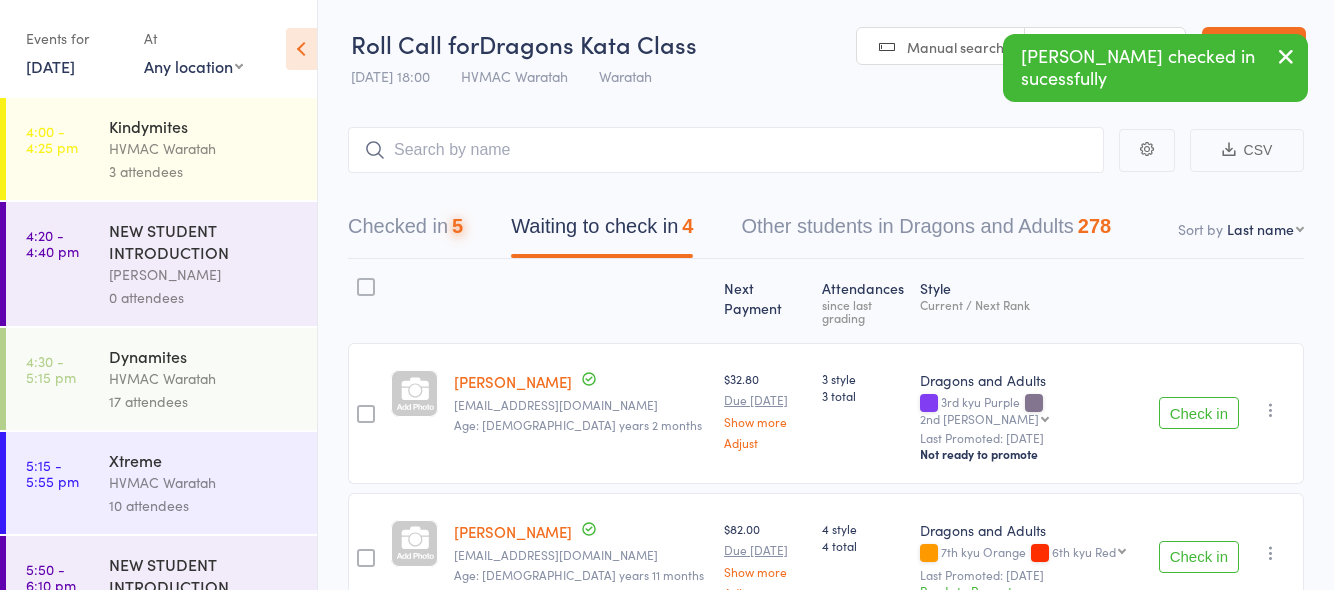 click on "Check in" at bounding box center (1199, 413) 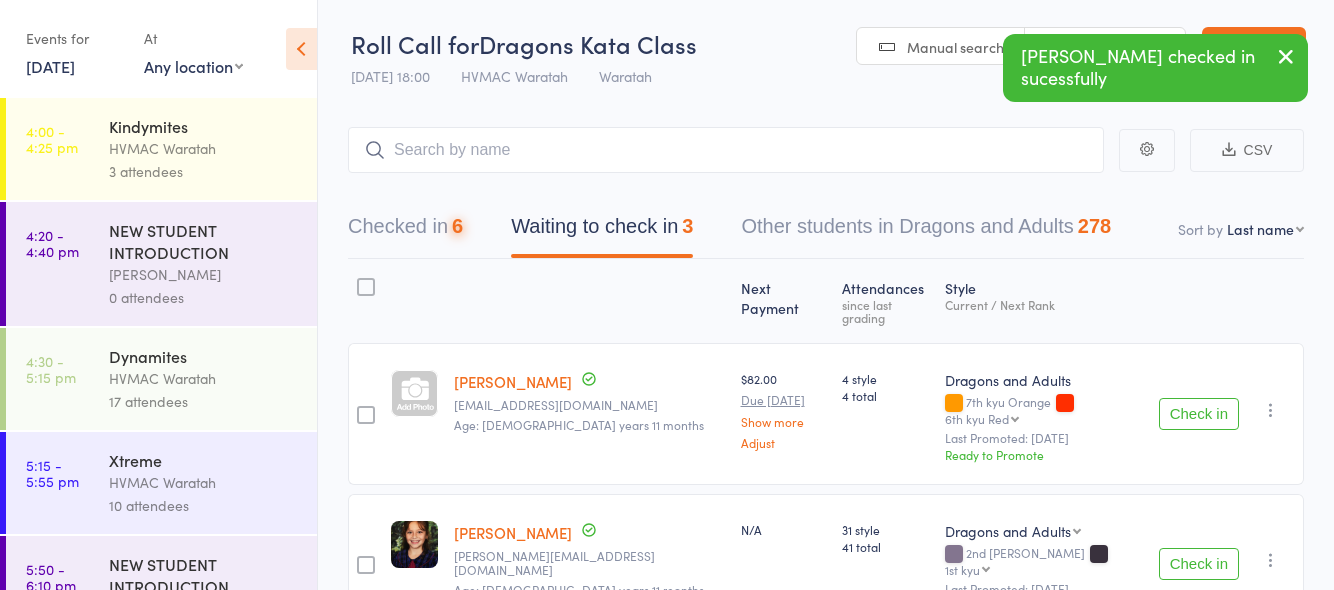 click on "Check in" at bounding box center (1199, 414) 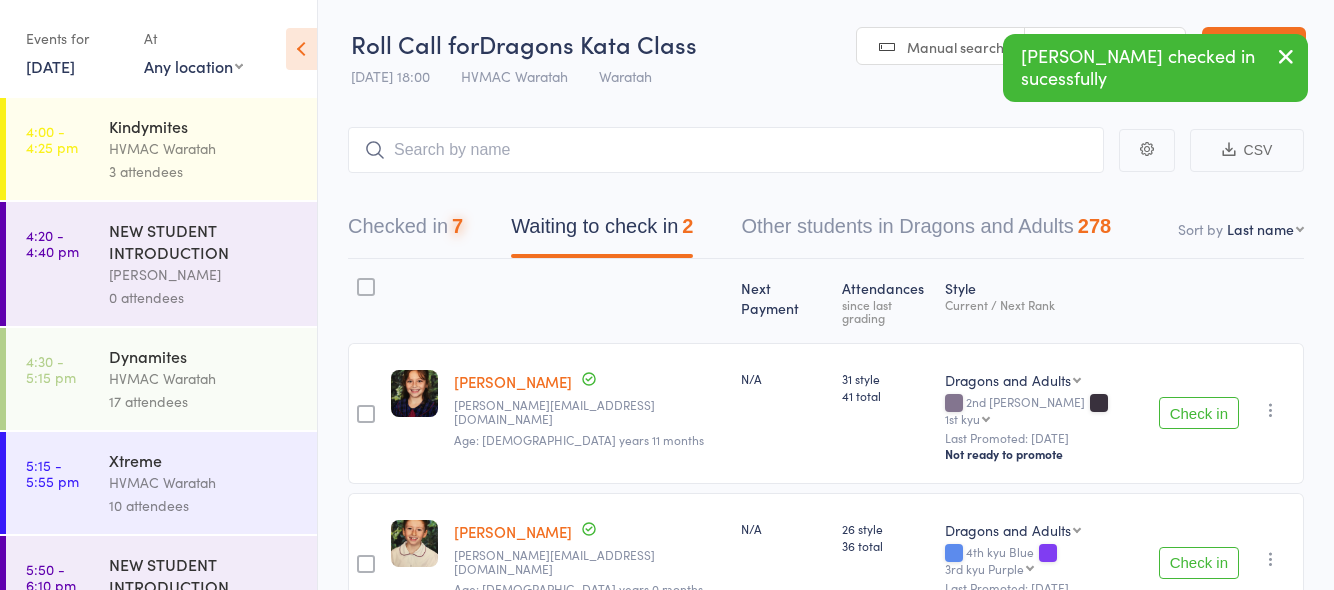 click on "Check in" at bounding box center [1199, 413] 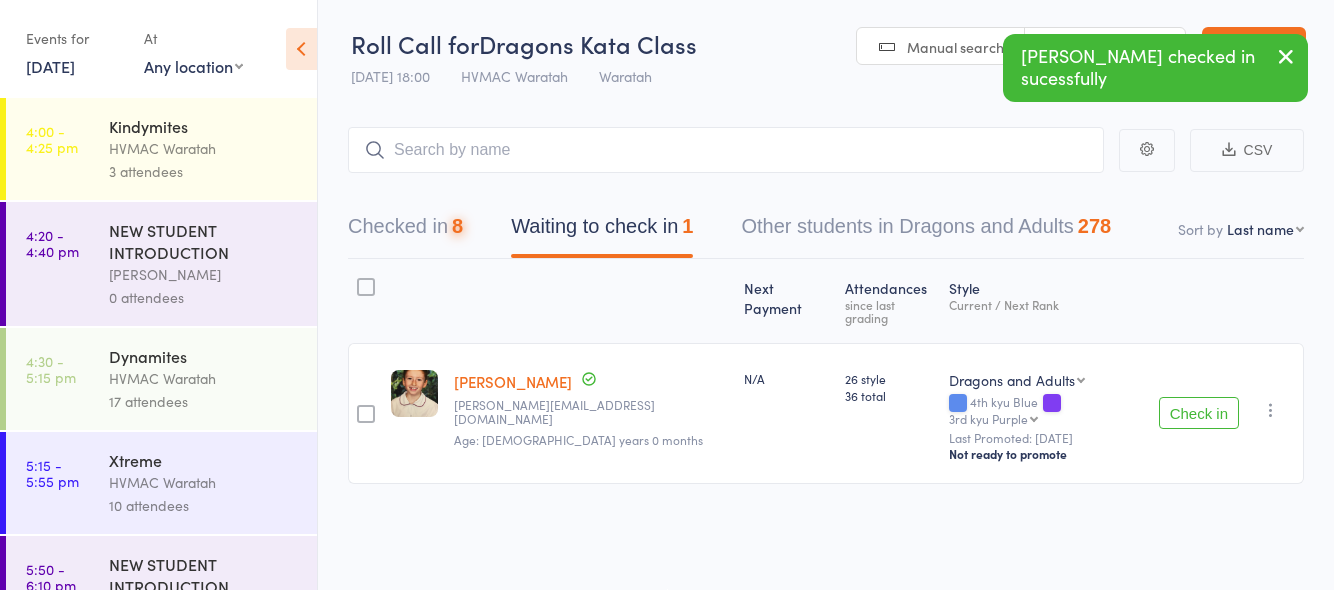 click on "Check in" at bounding box center (1199, 413) 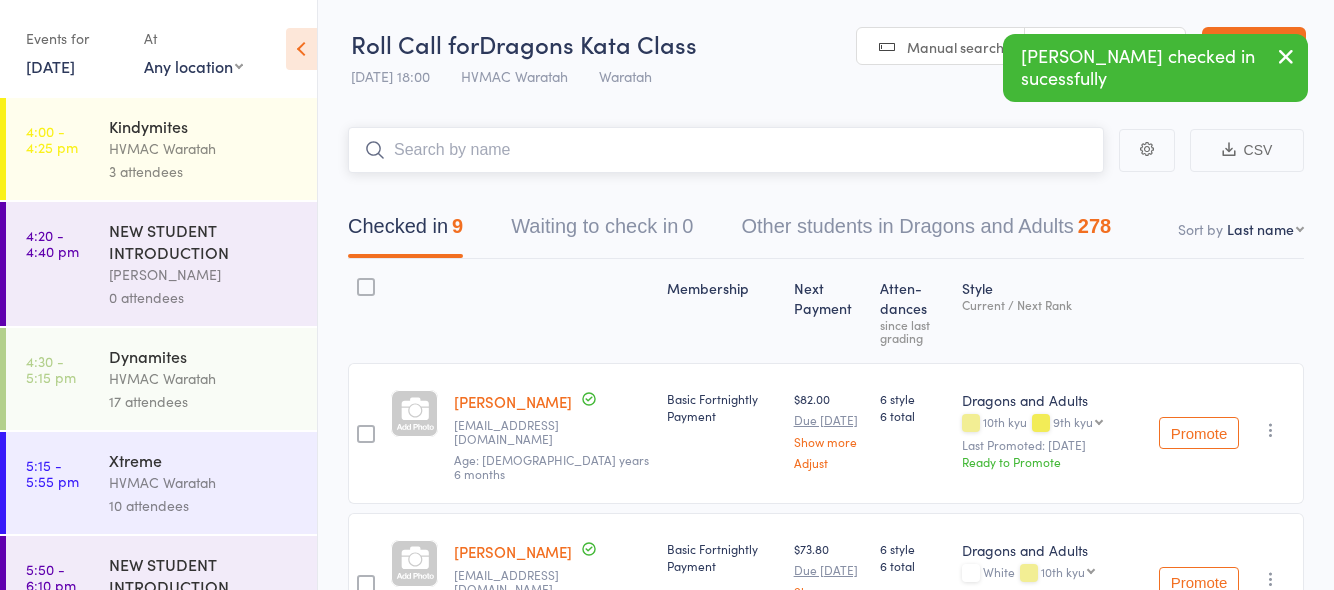 click at bounding box center (726, 150) 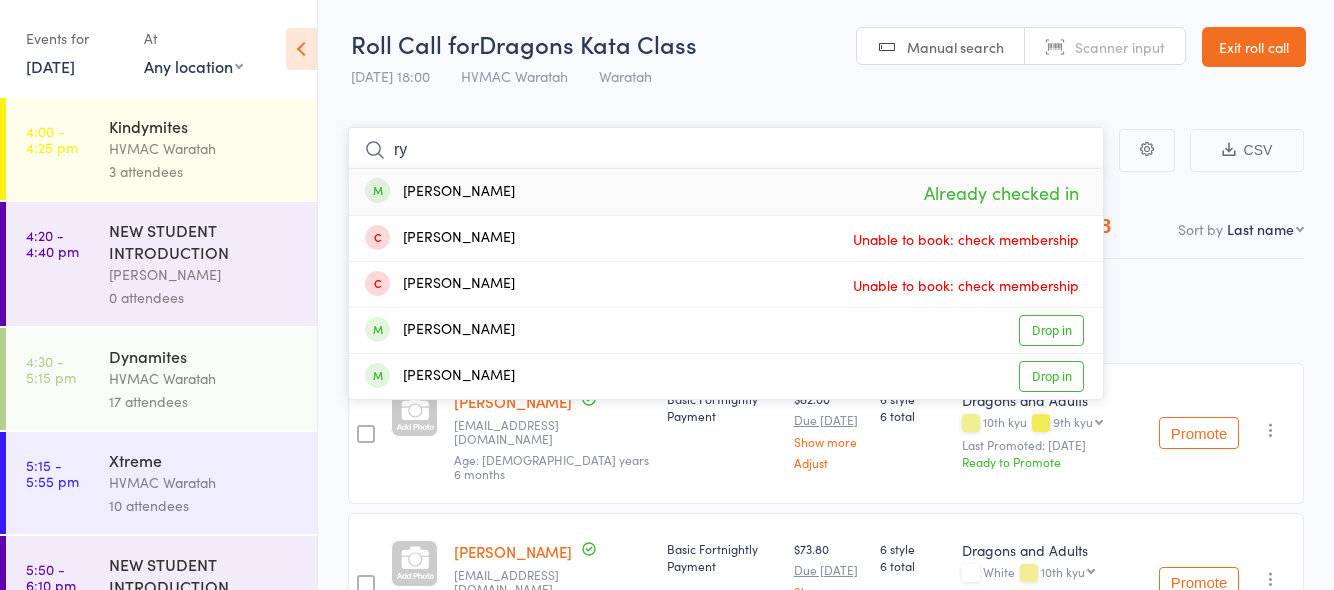 type on "r" 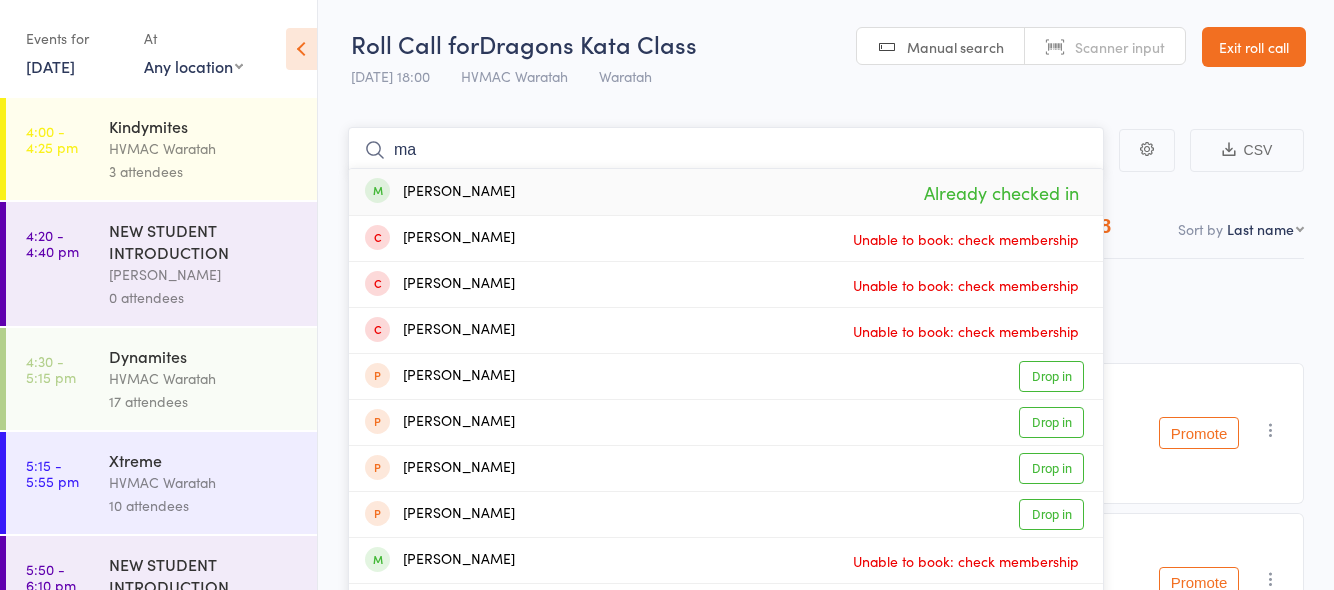 type on "m" 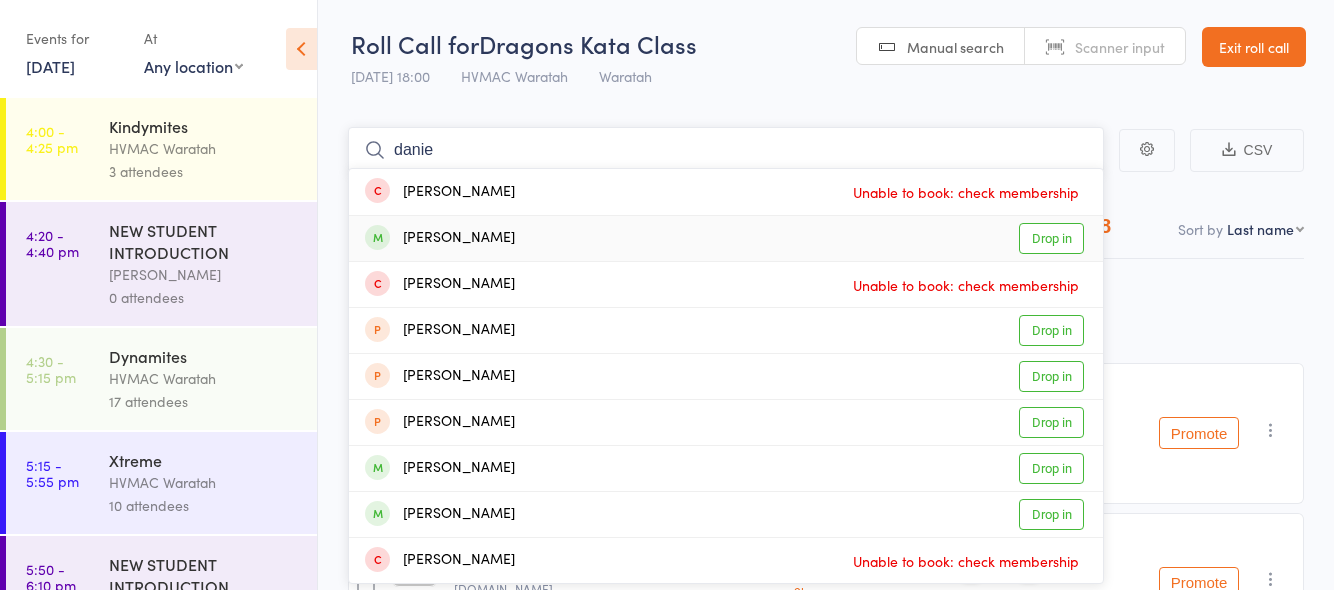 type on "danie" 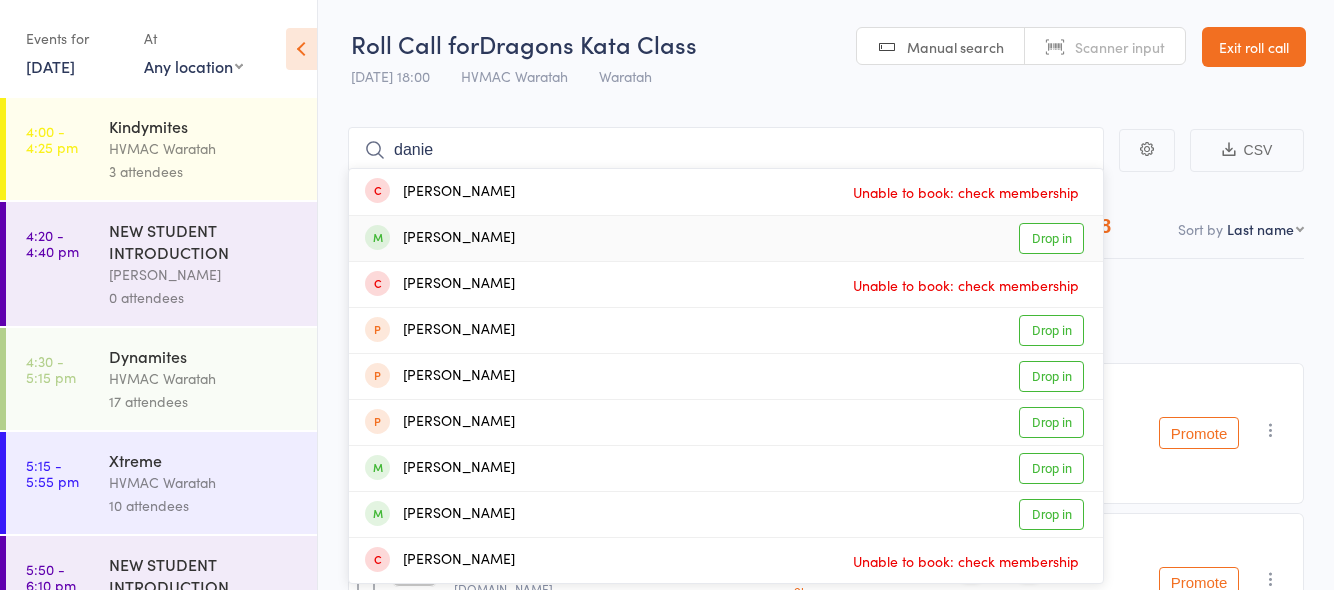 click on "Drop in" at bounding box center (1051, 238) 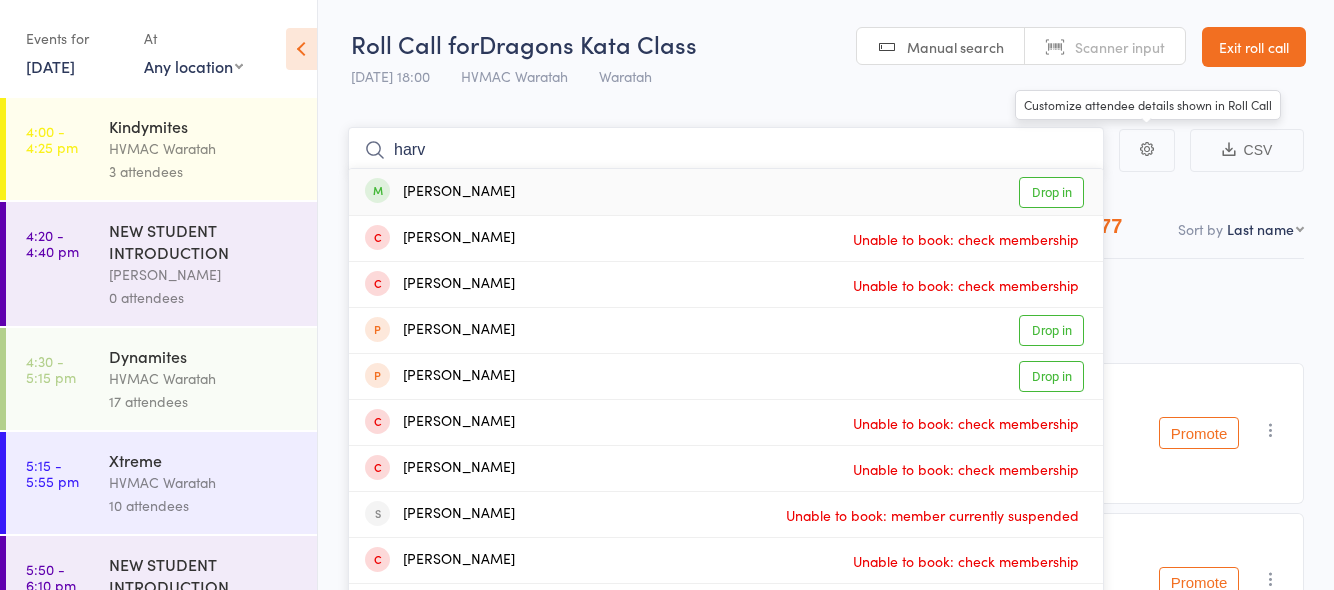type on "harv" 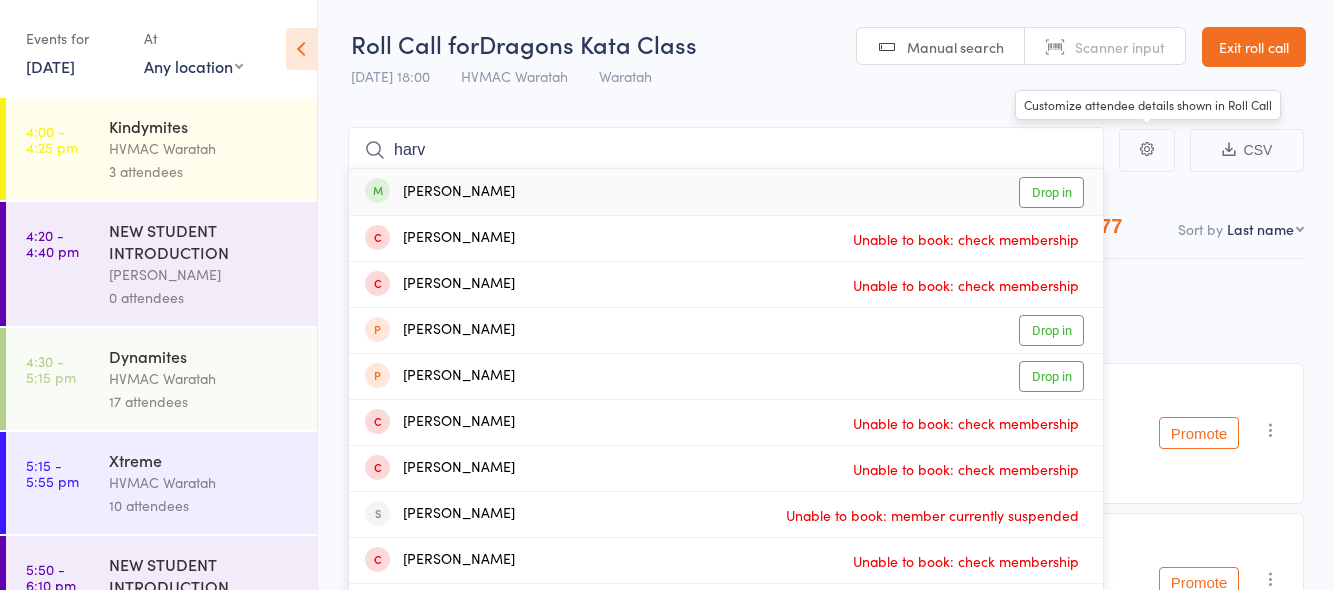 click on "Drop in" at bounding box center [1051, 192] 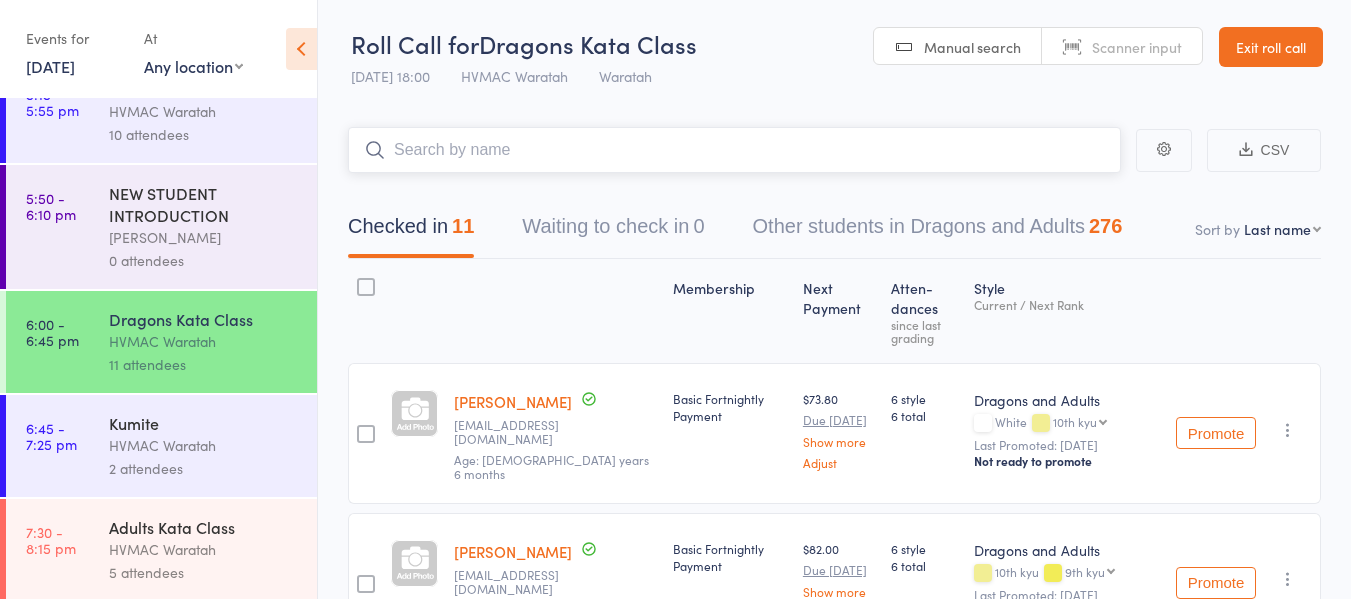 scroll, scrollTop: 375, scrollLeft: 0, axis: vertical 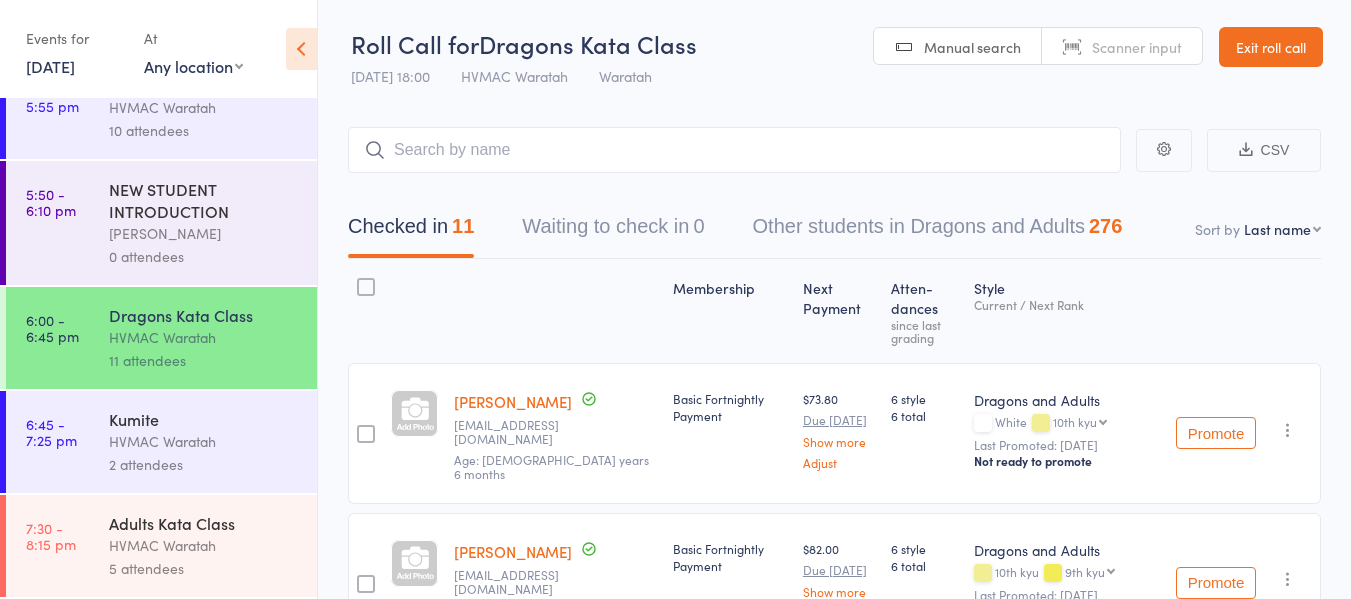 click on "HVMAC Waratah" at bounding box center [204, 441] 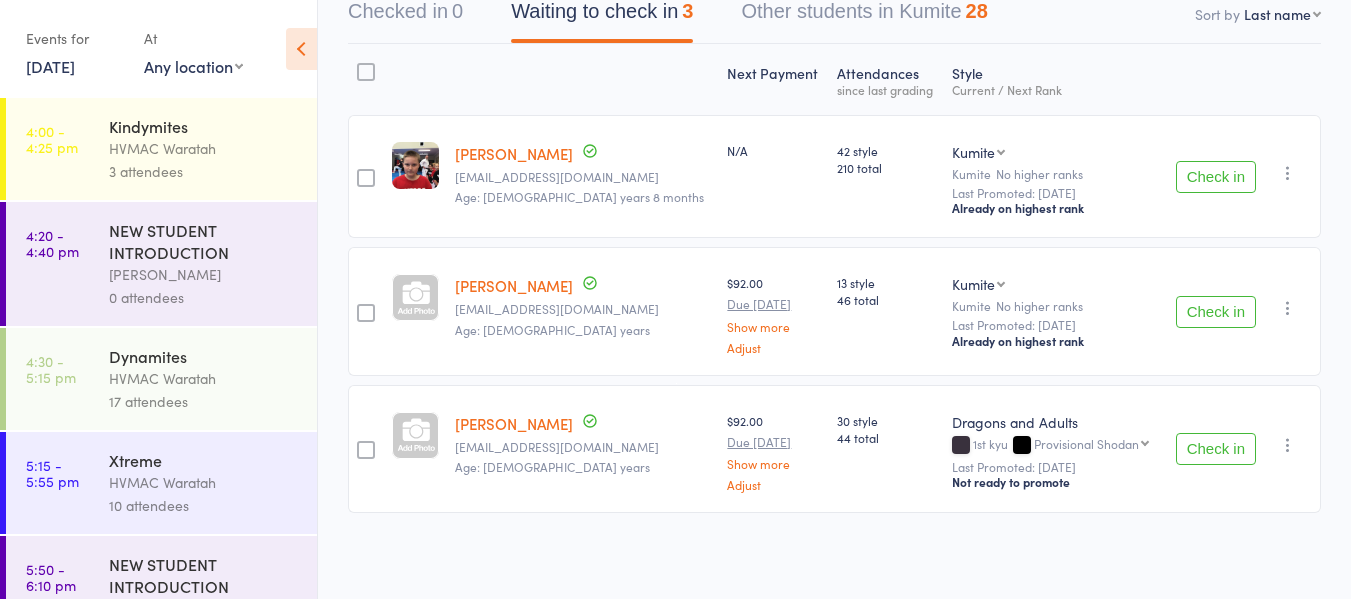 scroll, scrollTop: 220, scrollLeft: 0, axis: vertical 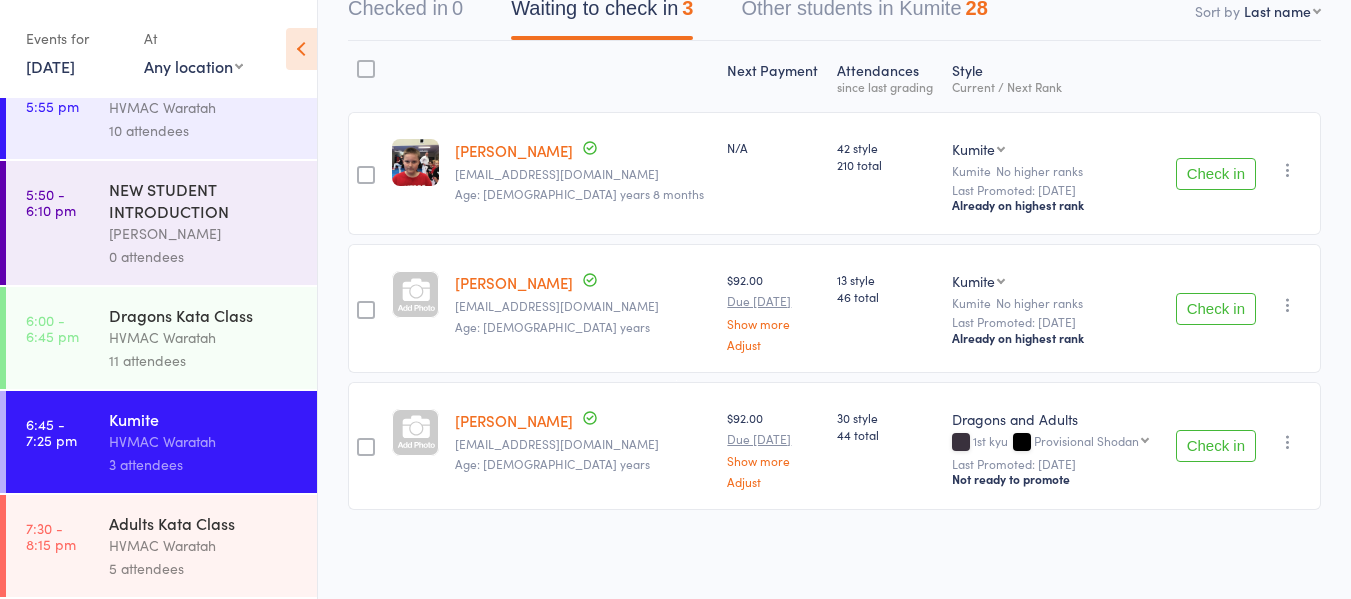 click on "HVMAC Waratah" at bounding box center (204, 545) 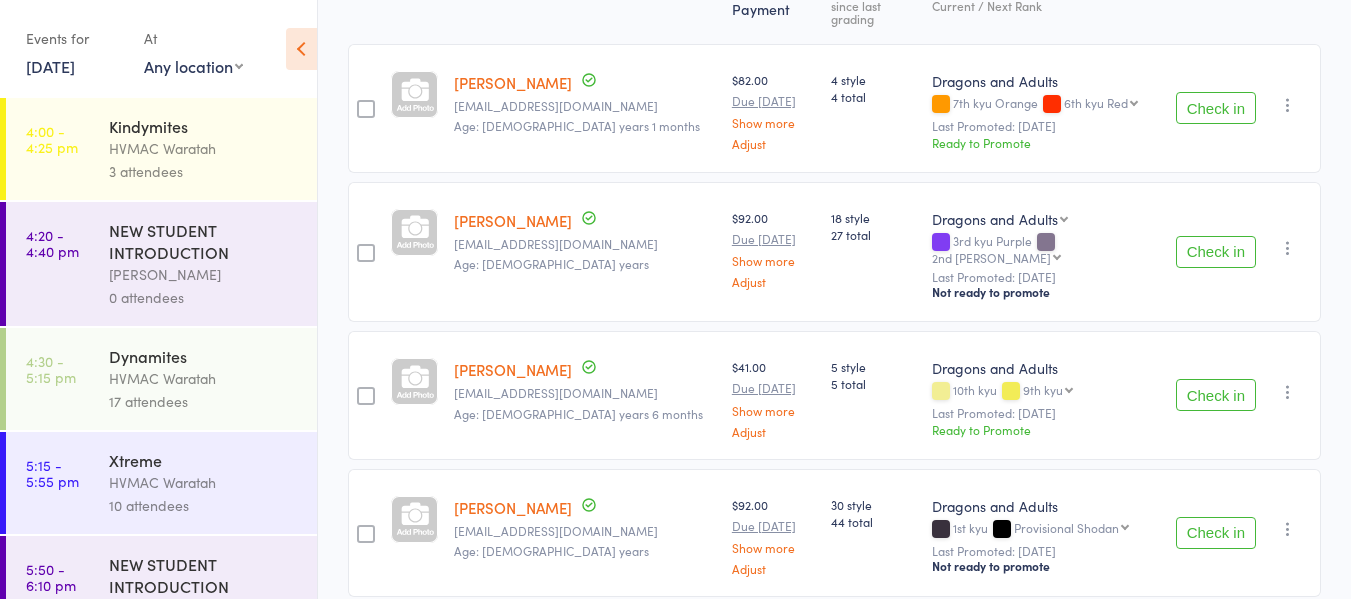 scroll, scrollTop: 200, scrollLeft: 0, axis: vertical 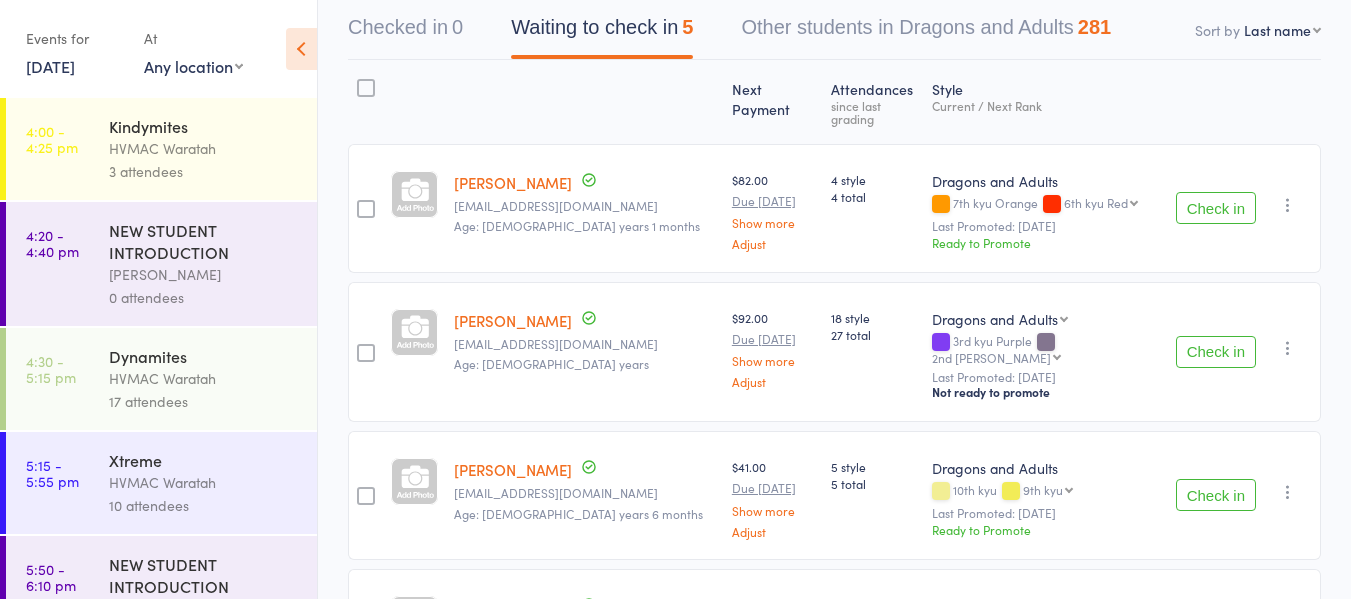 click on "14 Jul, 2025" at bounding box center [50, 66] 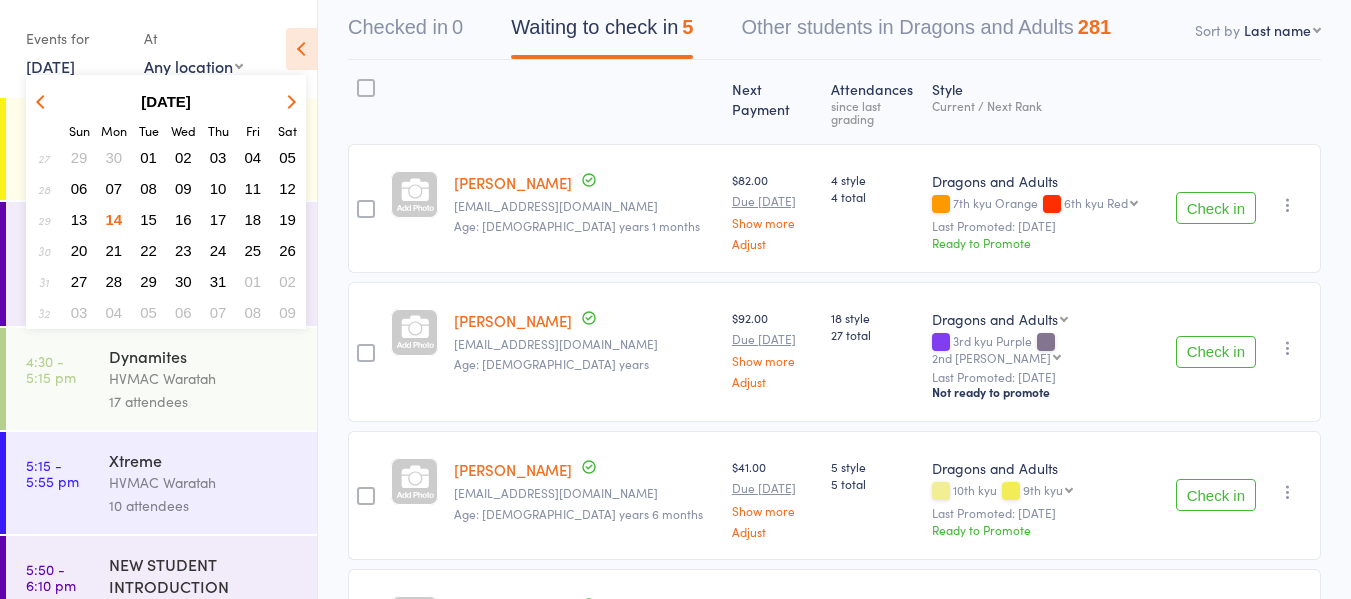 click on "15" at bounding box center (148, 219) 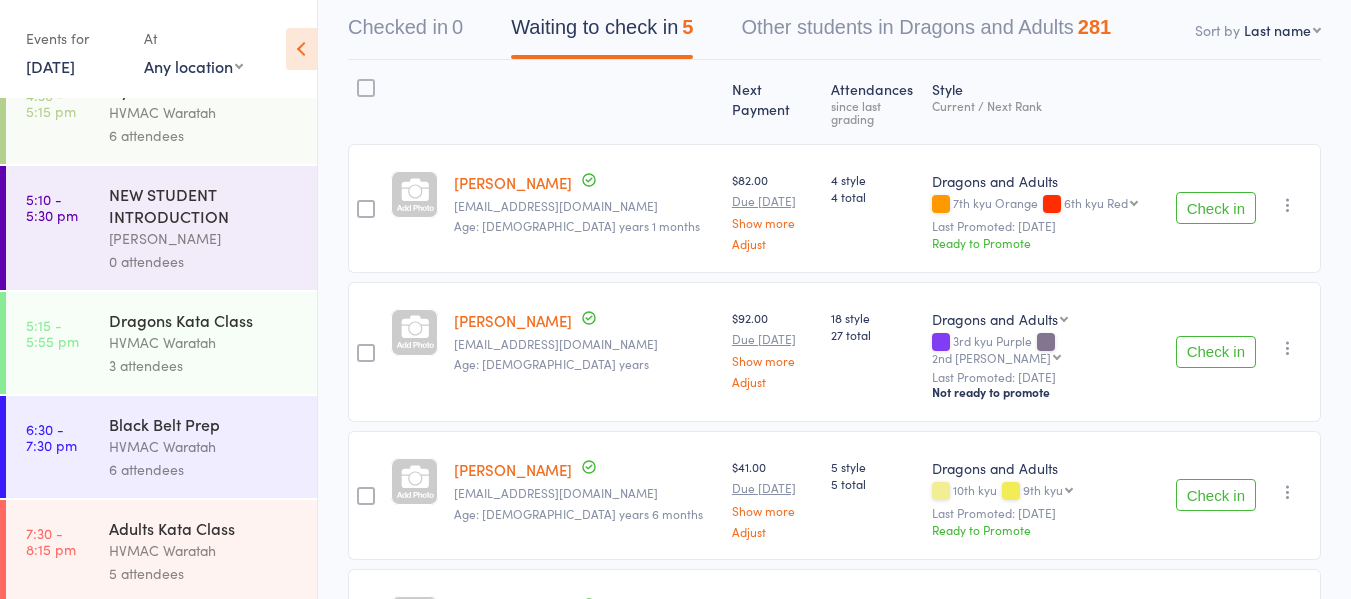 scroll, scrollTop: 375, scrollLeft: 0, axis: vertical 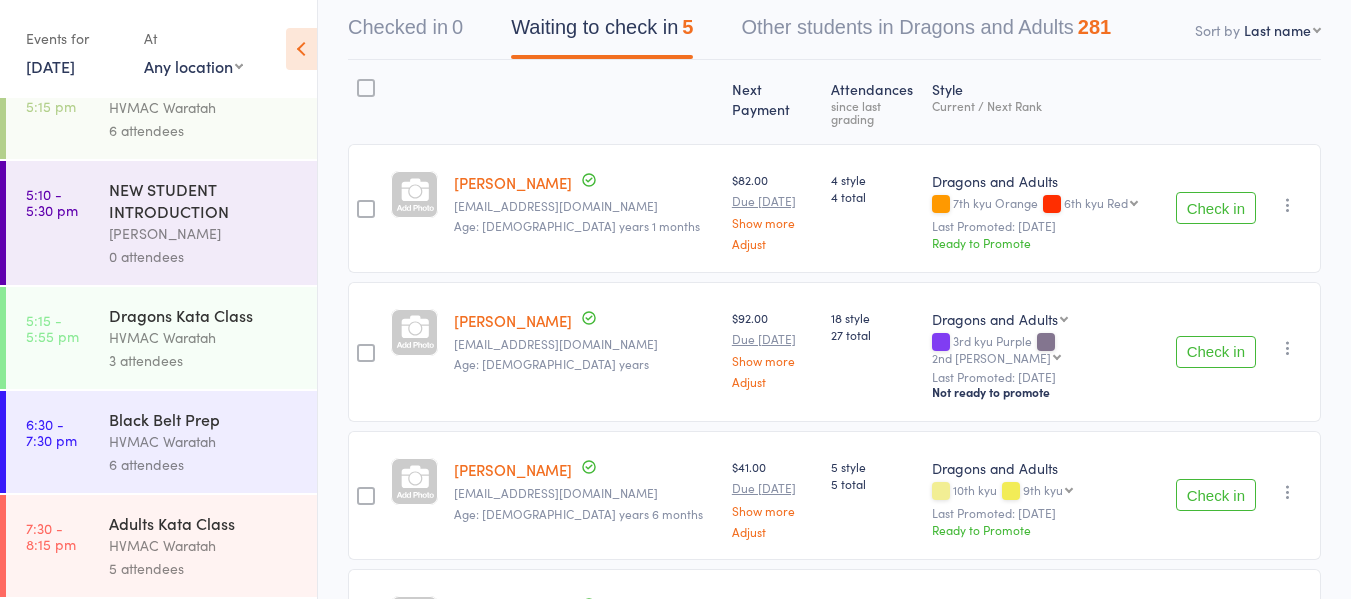 click on "Black Belt Prep" at bounding box center (204, 419) 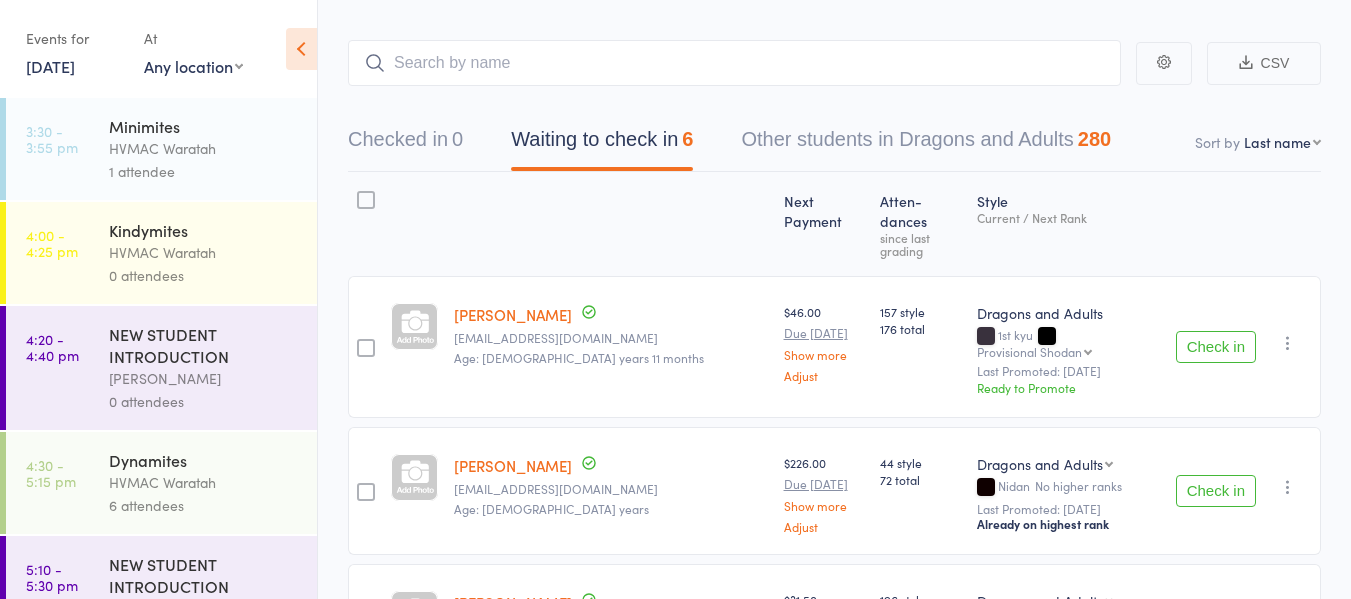 scroll, scrollTop: 0, scrollLeft: 0, axis: both 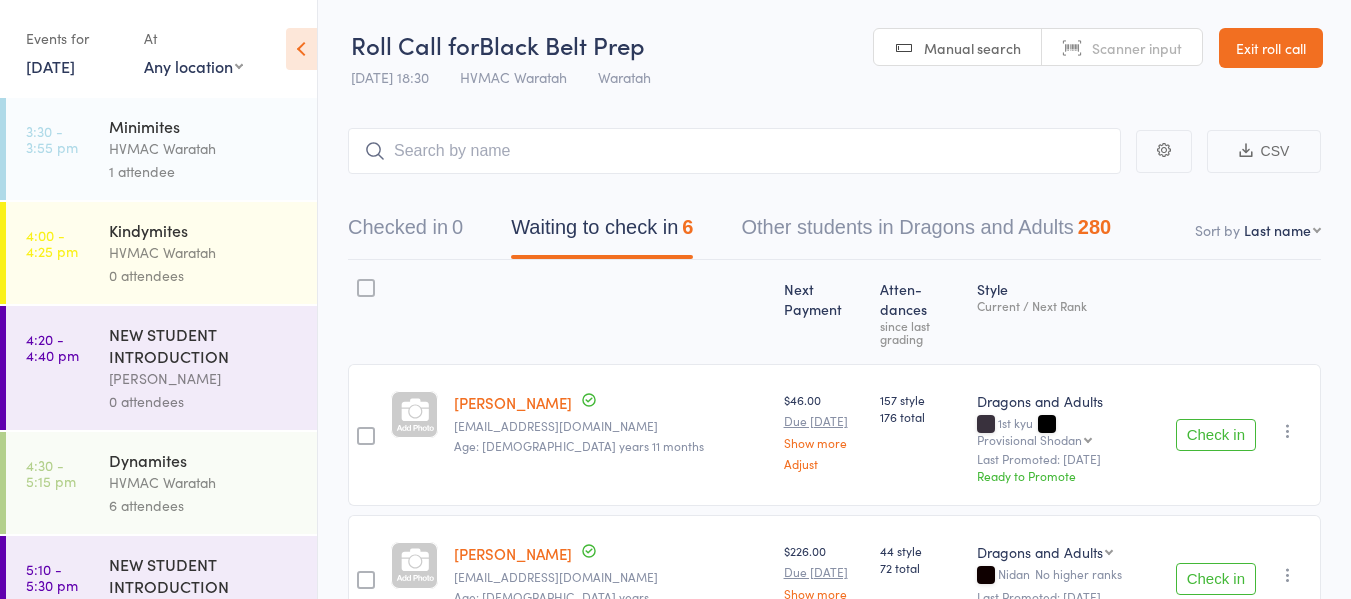 click on "15 Jul, 2025" at bounding box center (50, 66) 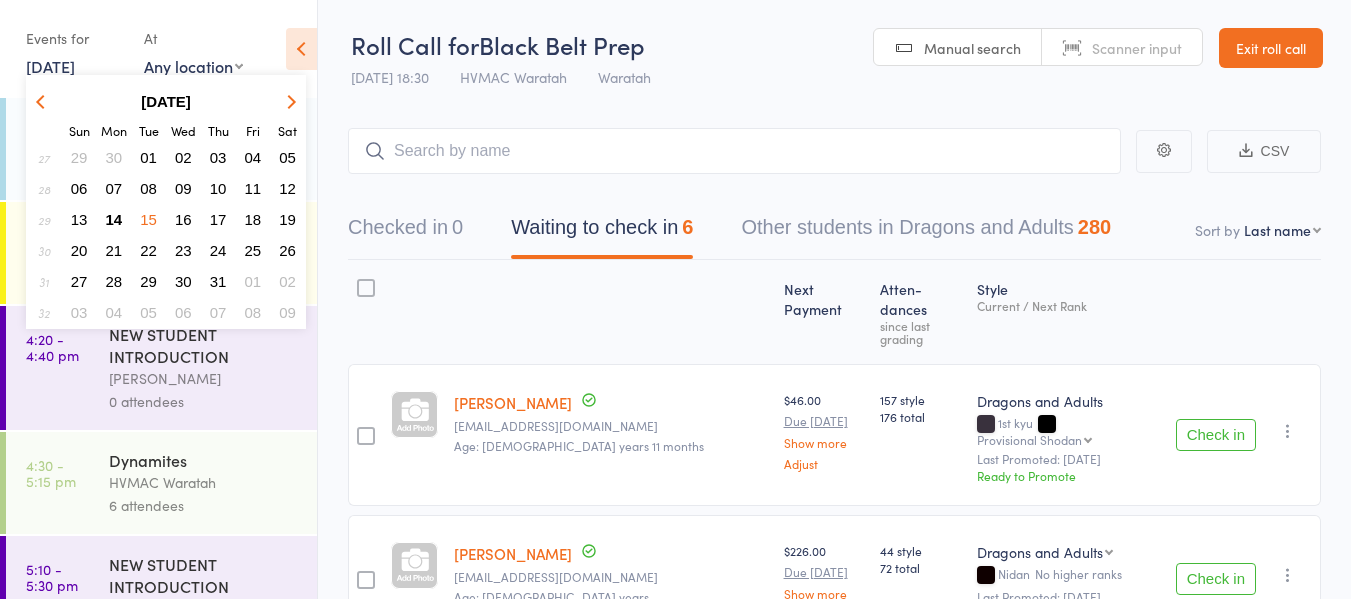 click on "14" at bounding box center [114, 219] 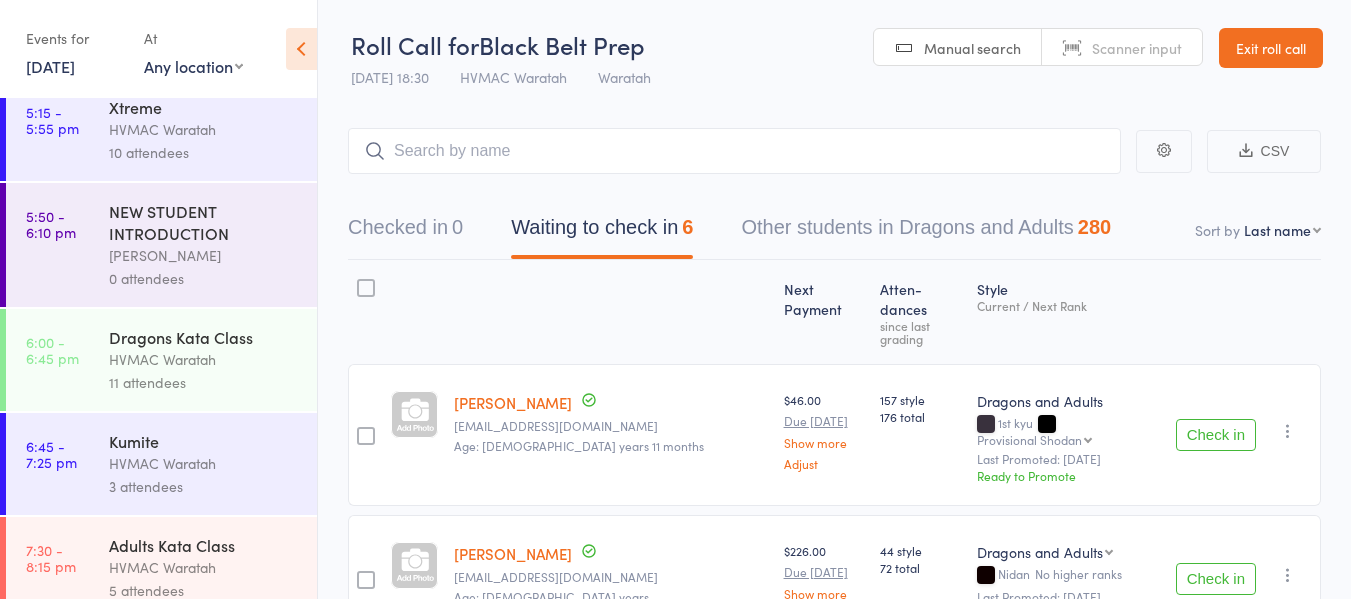 scroll, scrollTop: 375, scrollLeft: 0, axis: vertical 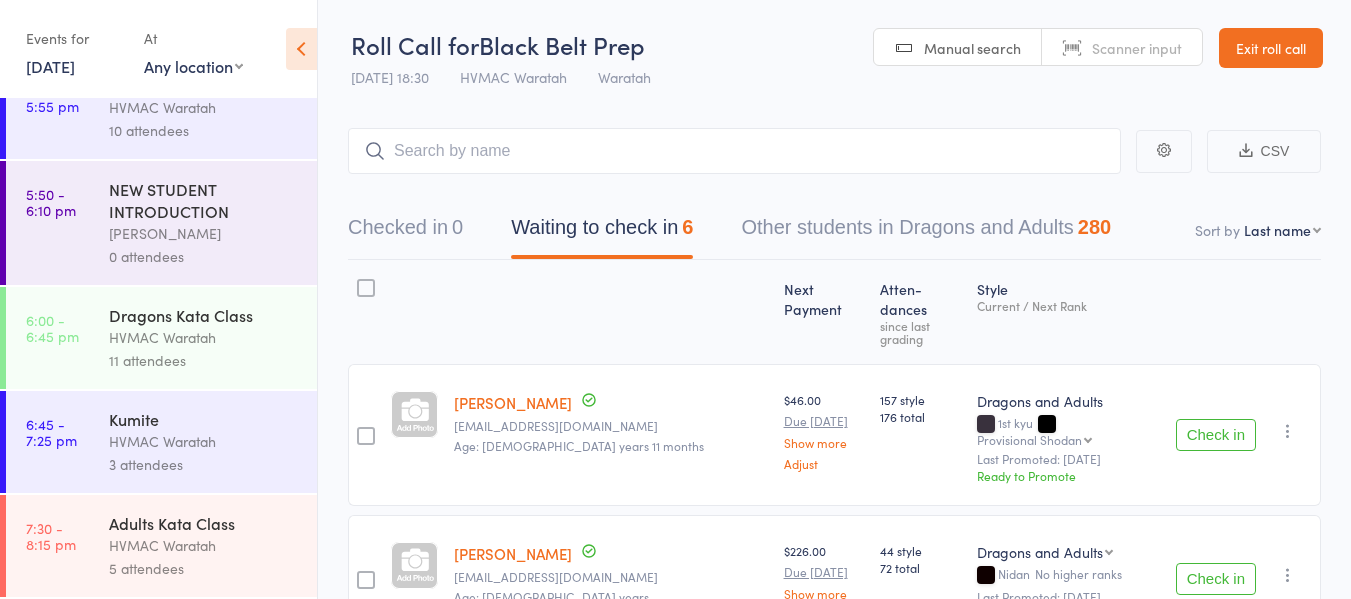 click on "HVMAC Waratah" at bounding box center [204, 441] 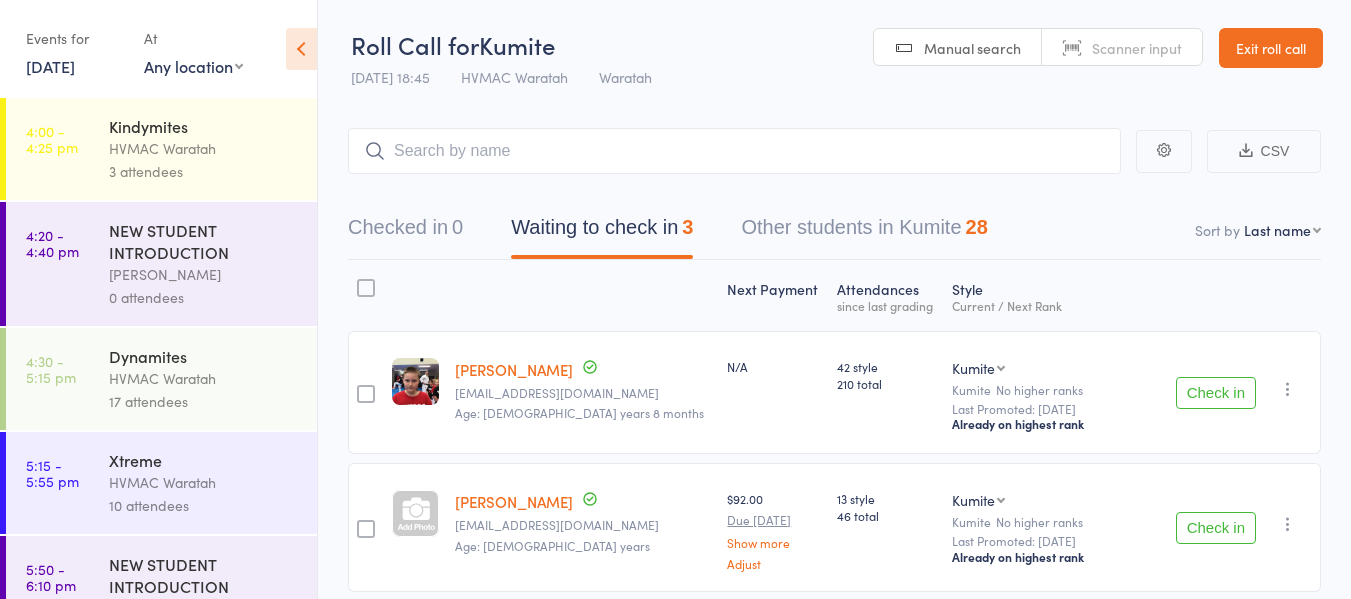 click on "14 Jul, 2025" at bounding box center (50, 66) 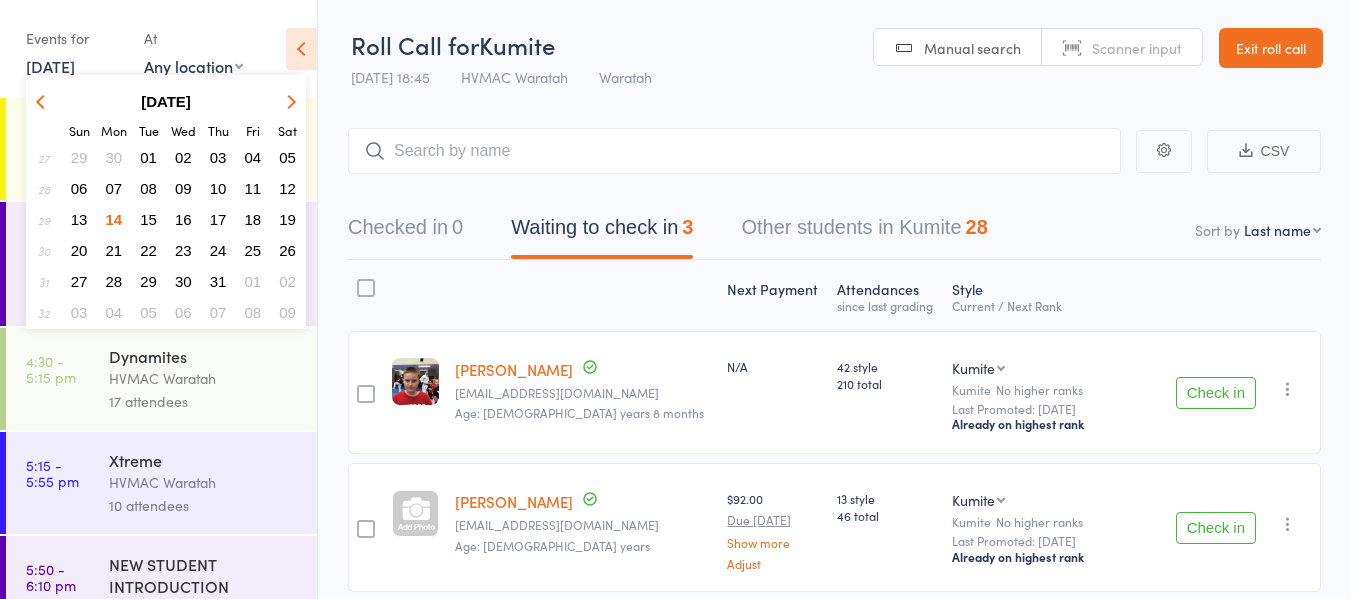 click on "17" at bounding box center (218, 219) 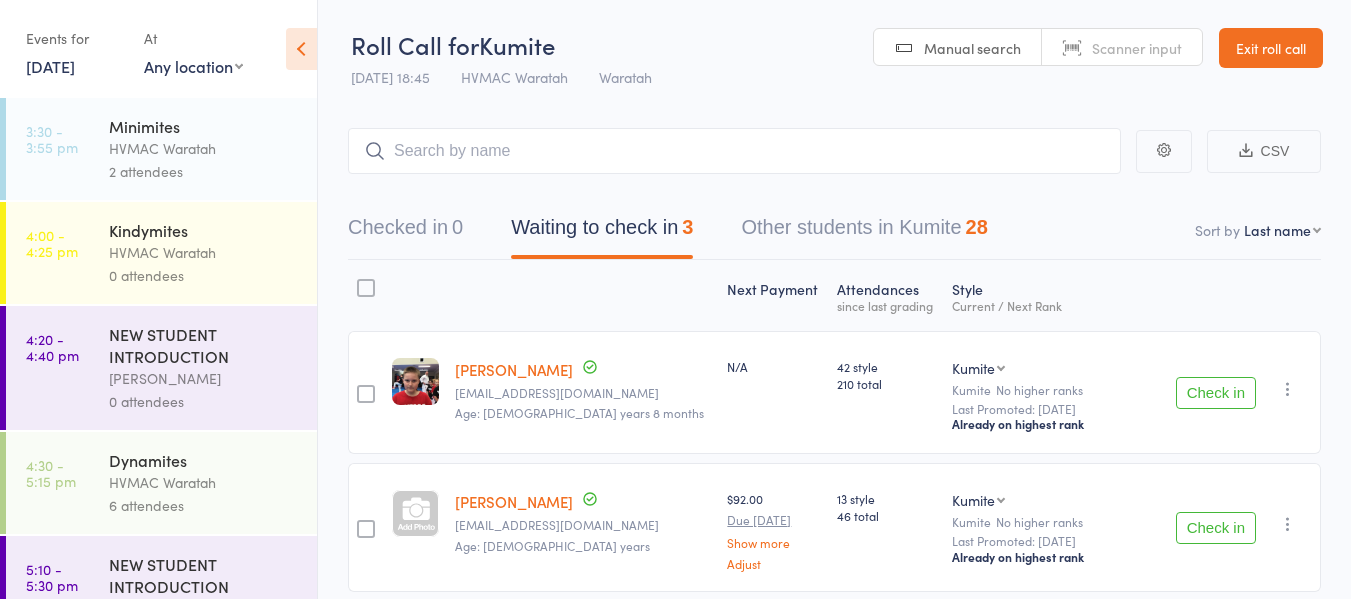 click on "HVMAC Waratah" at bounding box center [204, 148] 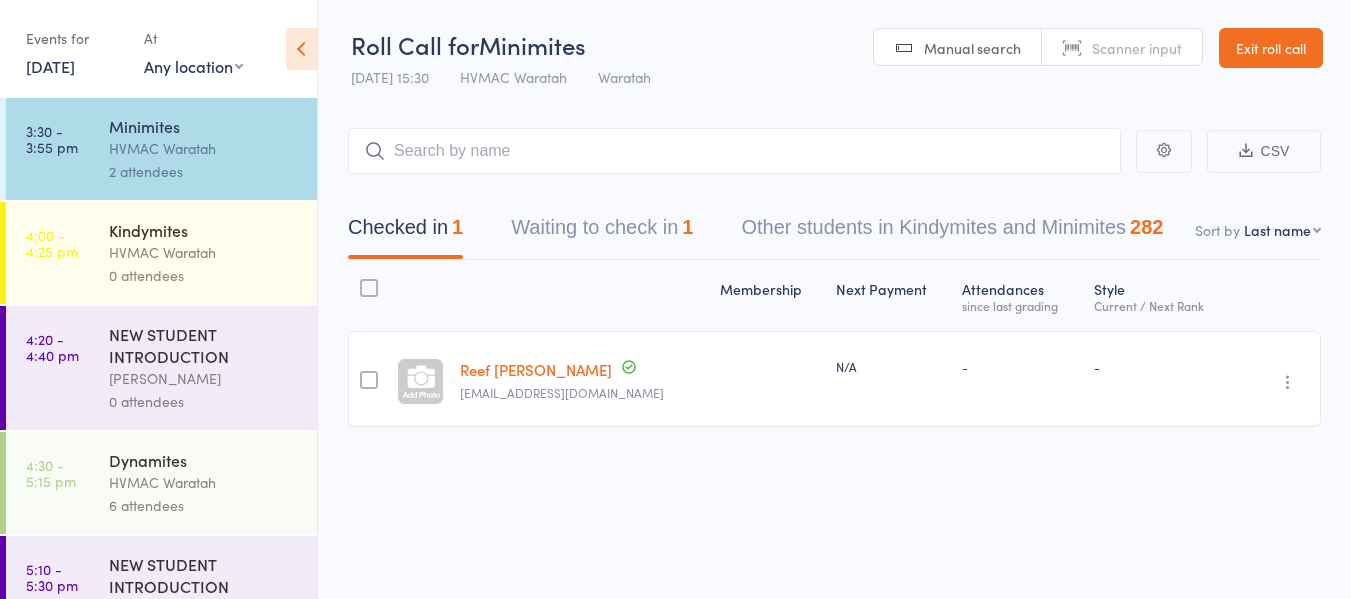 click on "17 Jul, 2025" at bounding box center [50, 66] 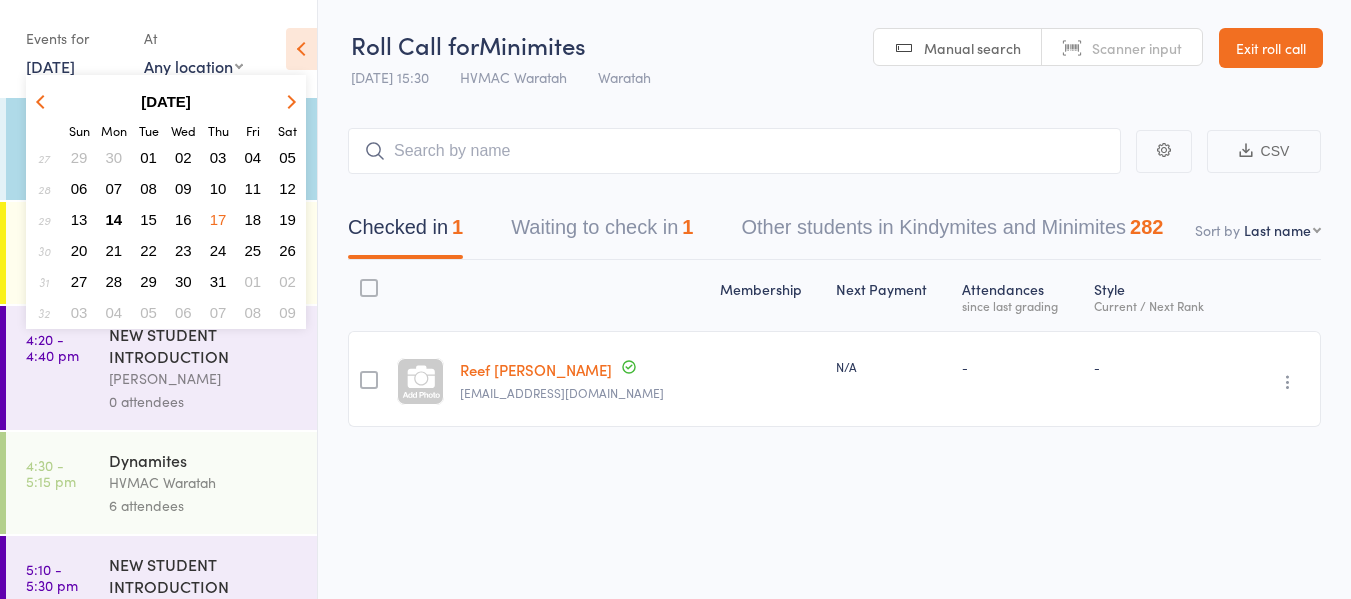 click on "14" at bounding box center (114, 219) 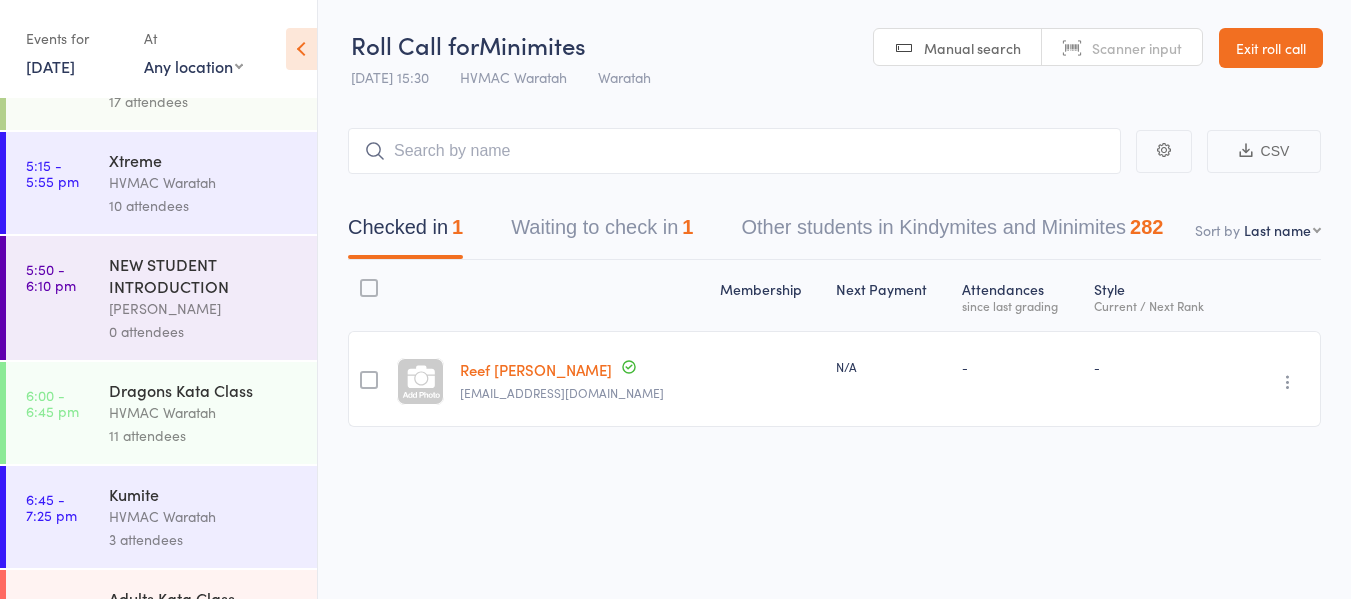 scroll, scrollTop: 375, scrollLeft: 0, axis: vertical 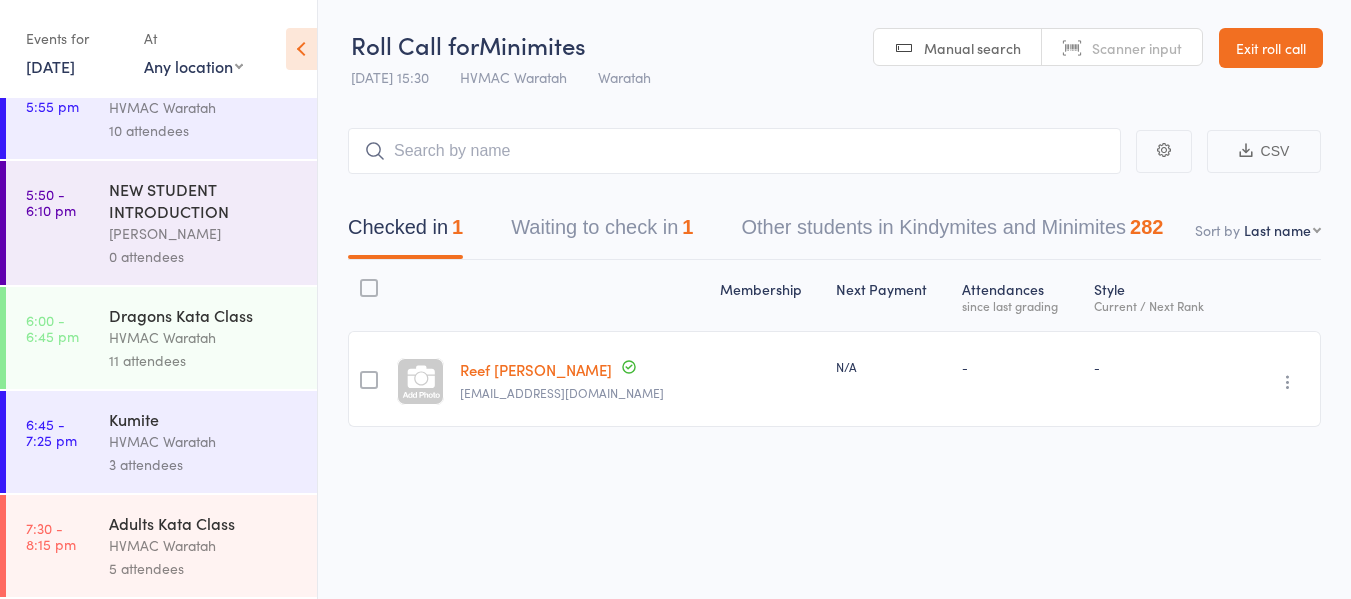 click on "Kumite" at bounding box center (204, 419) 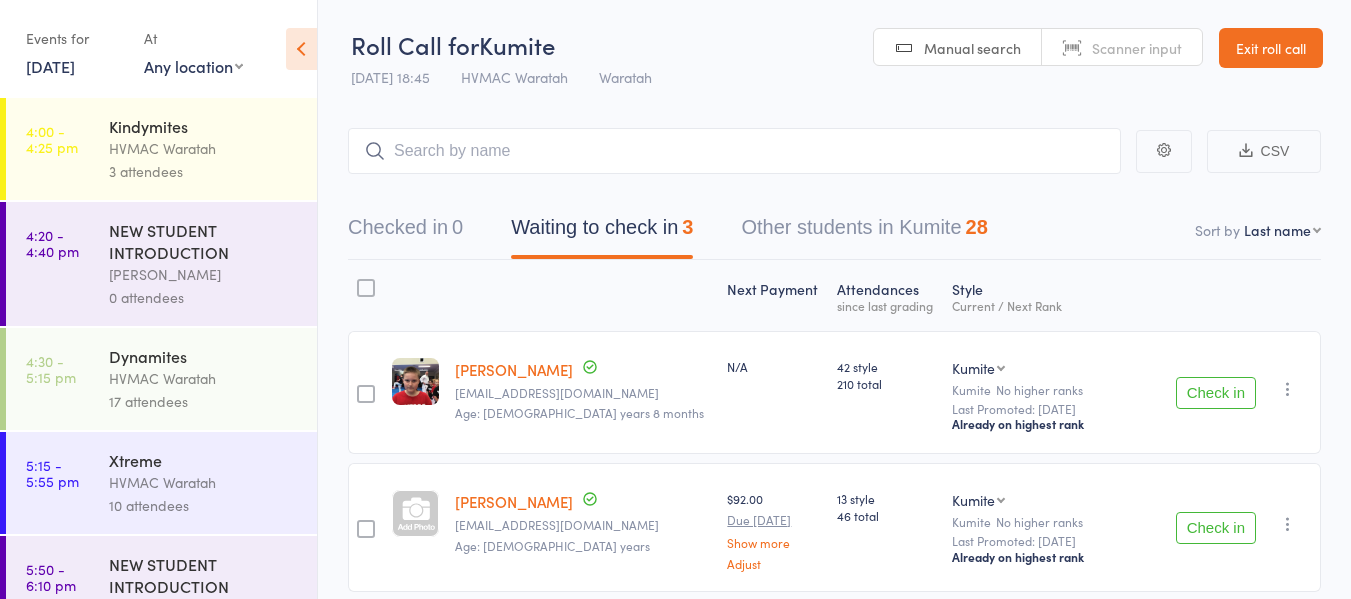 click on "14 Jul, 2025" at bounding box center [50, 66] 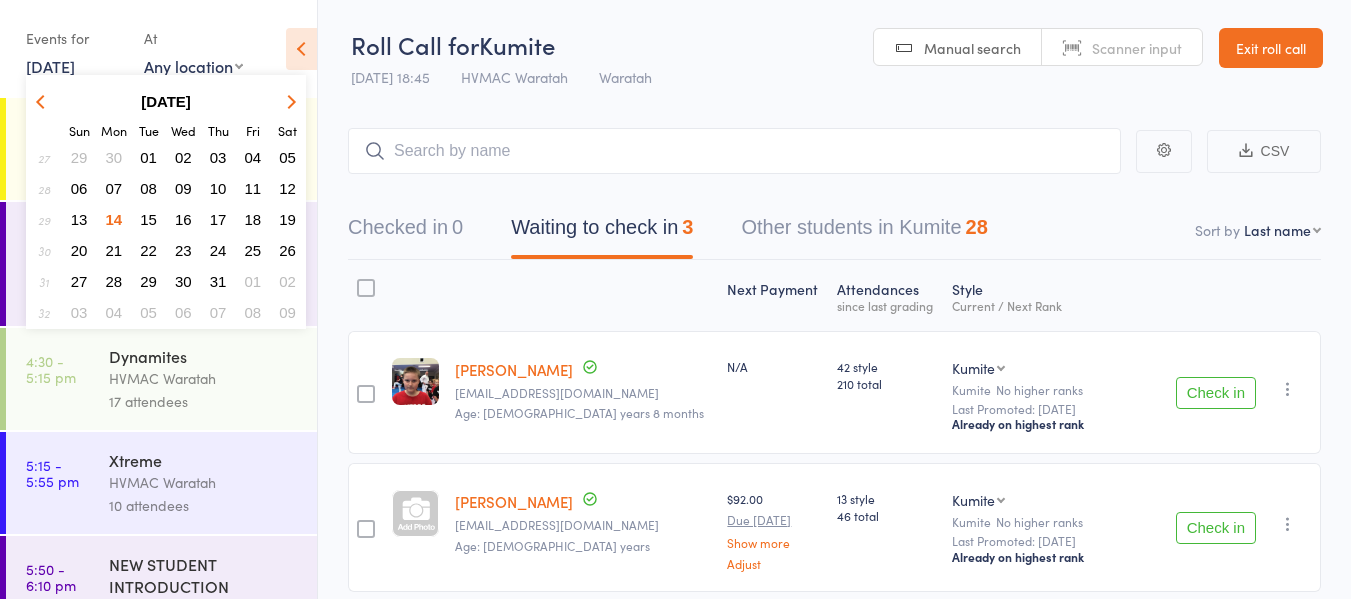 click on "15" at bounding box center [148, 219] 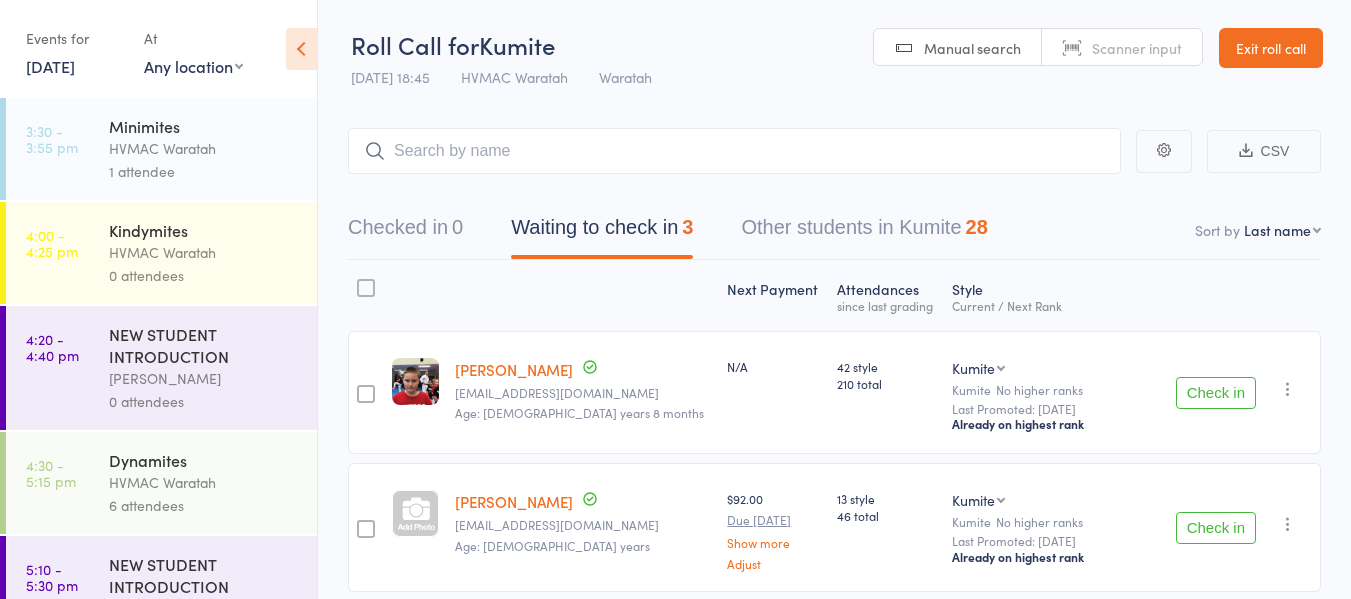 click on "0 attendees" at bounding box center (204, 275) 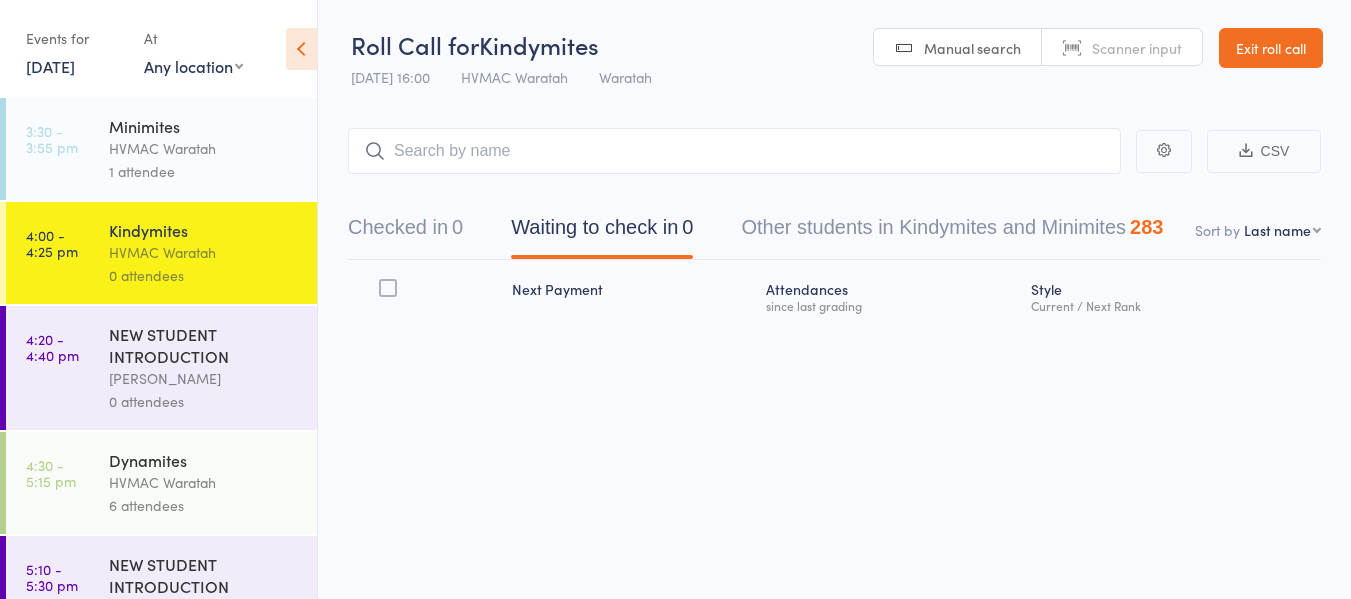 click on "15 Jul, 2025" at bounding box center (50, 66) 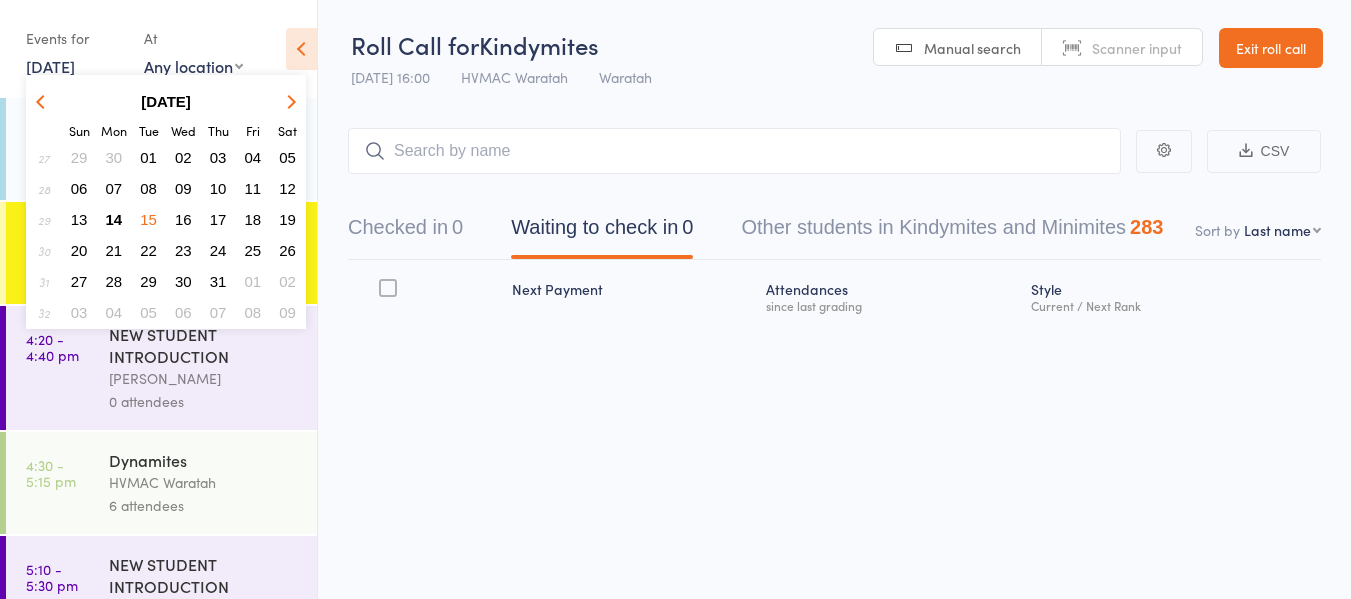 click on "16" at bounding box center [183, 219] 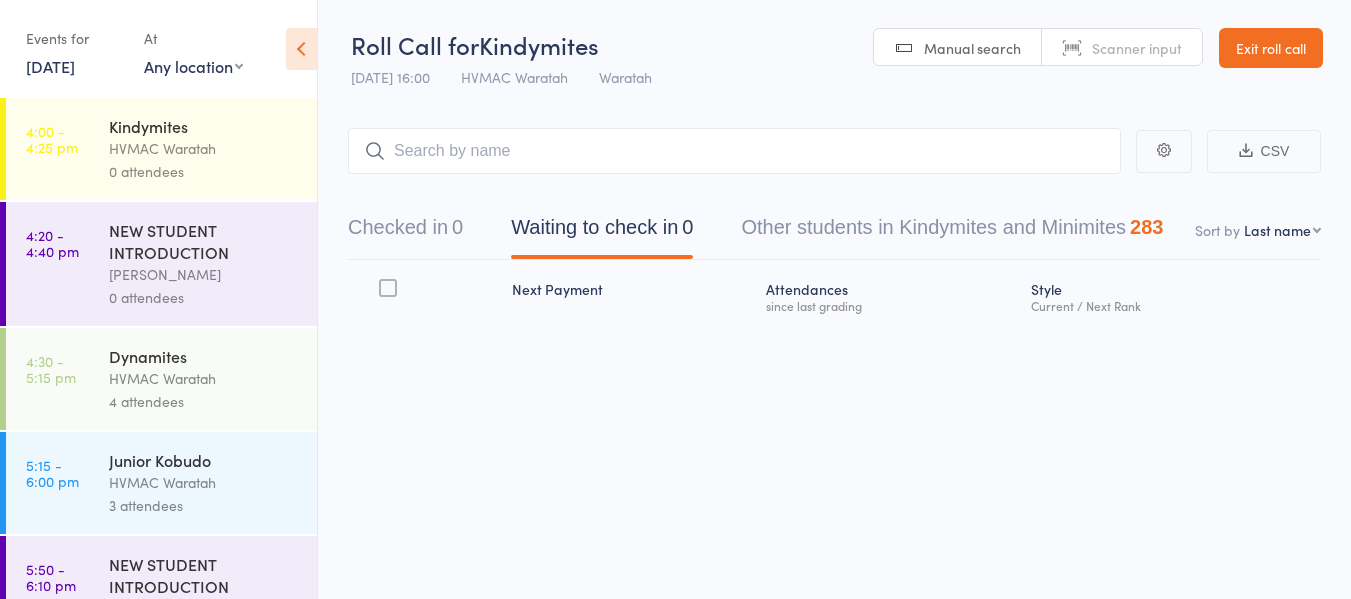 click on "16 Jul, 2025" at bounding box center (50, 66) 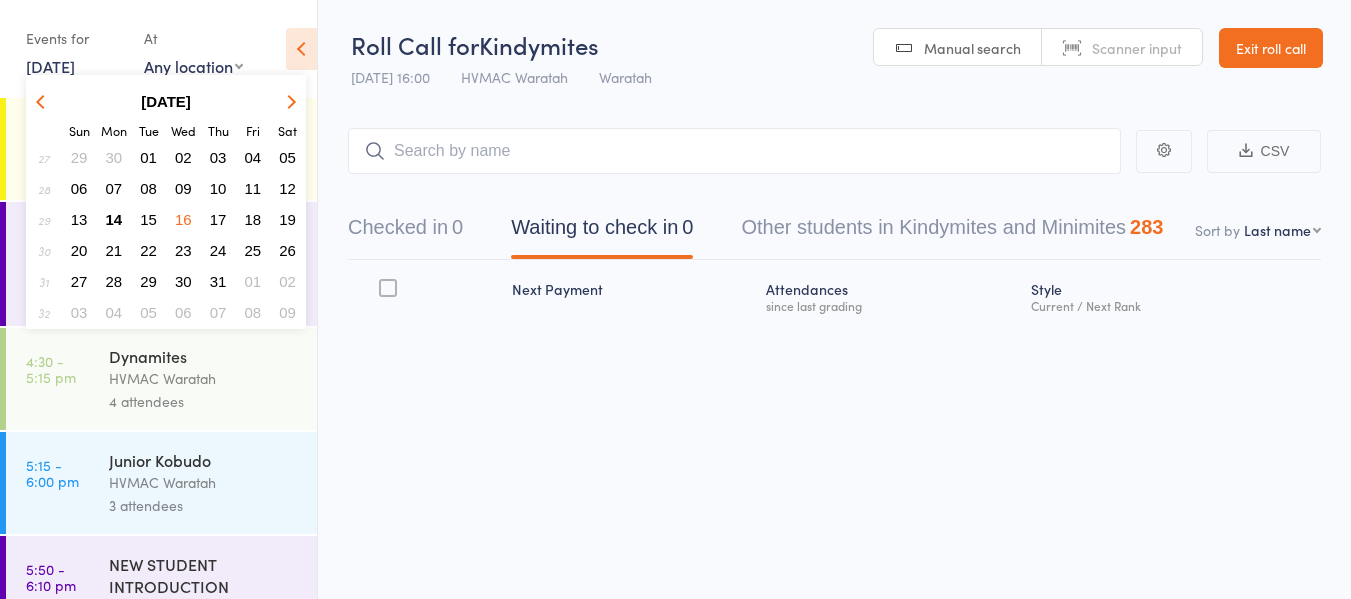 click on "14" at bounding box center [114, 219] 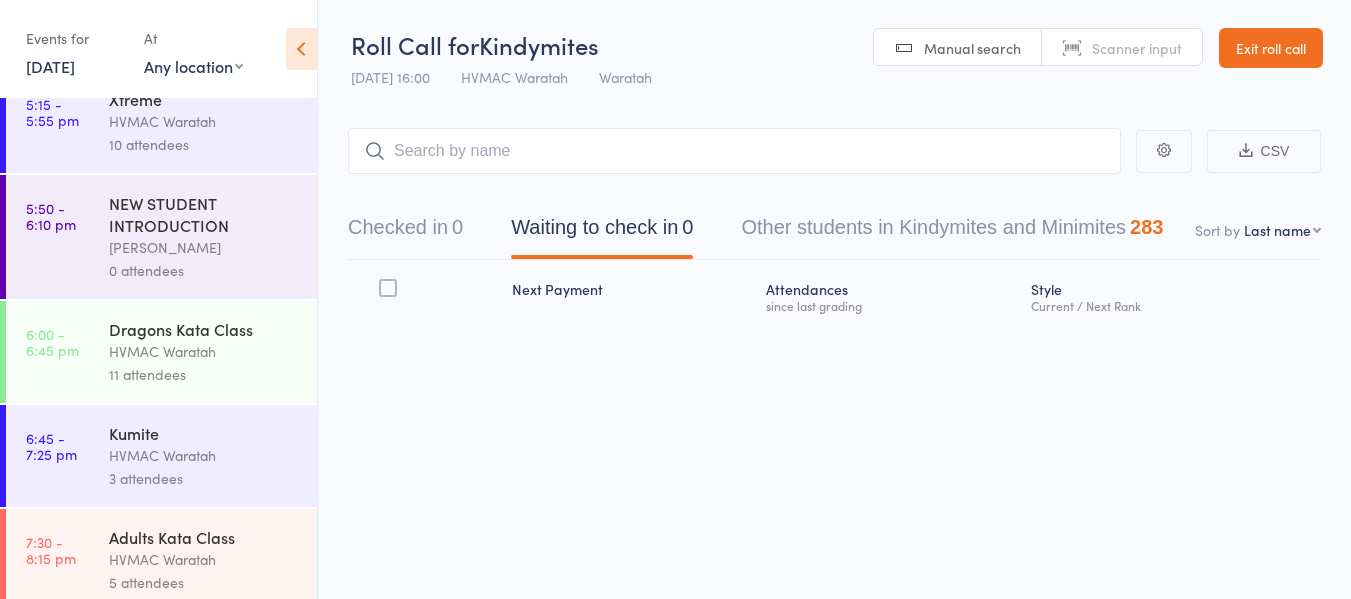 scroll, scrollTop: 375, scrollLeft: 0, axis: vertical 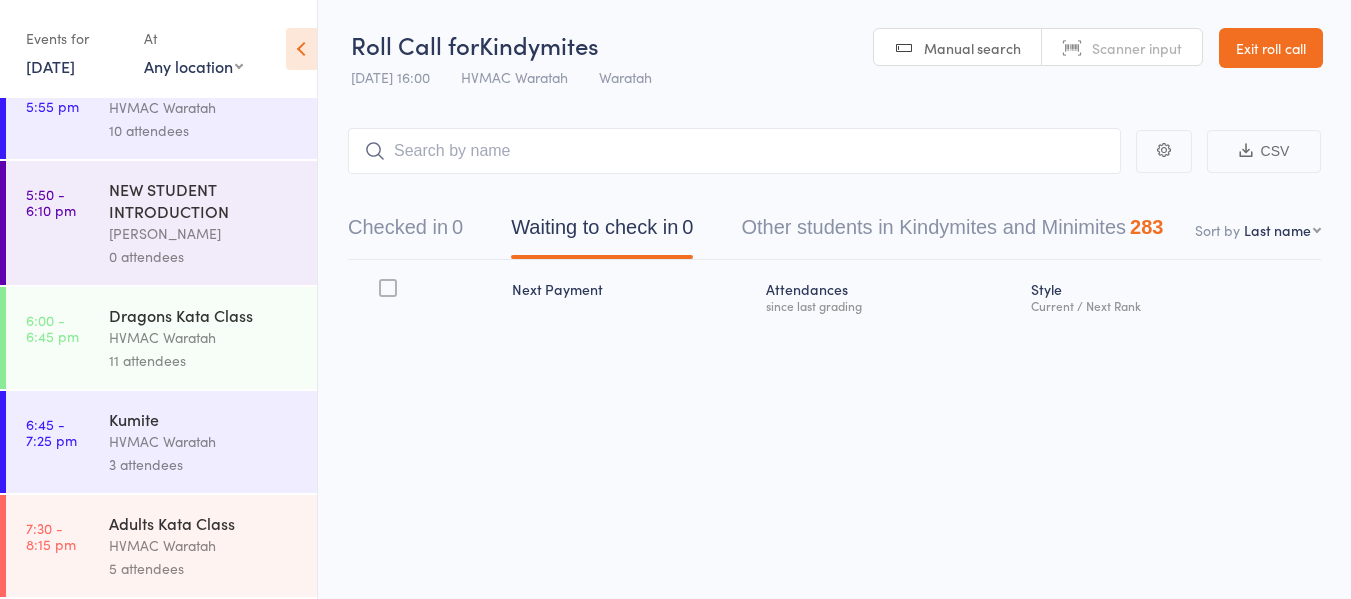 click on "HVMAC Waratah" at bounding box center [204, 441] 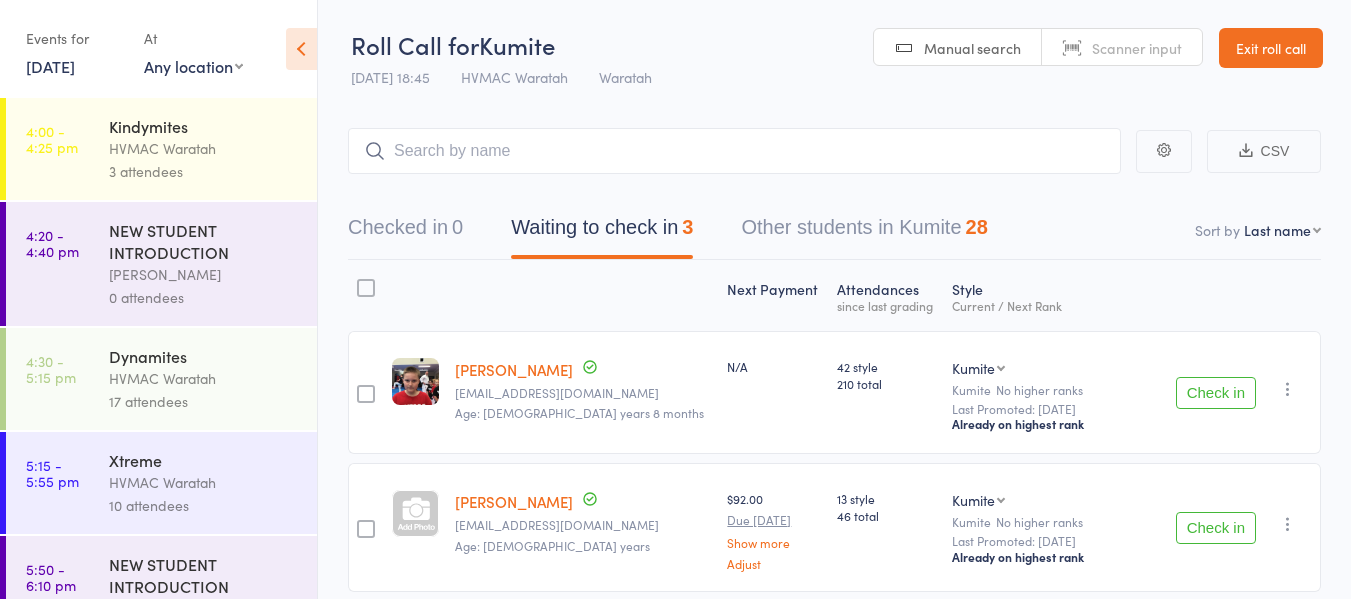 click on "Check in" at bounding box center [1216, 393] 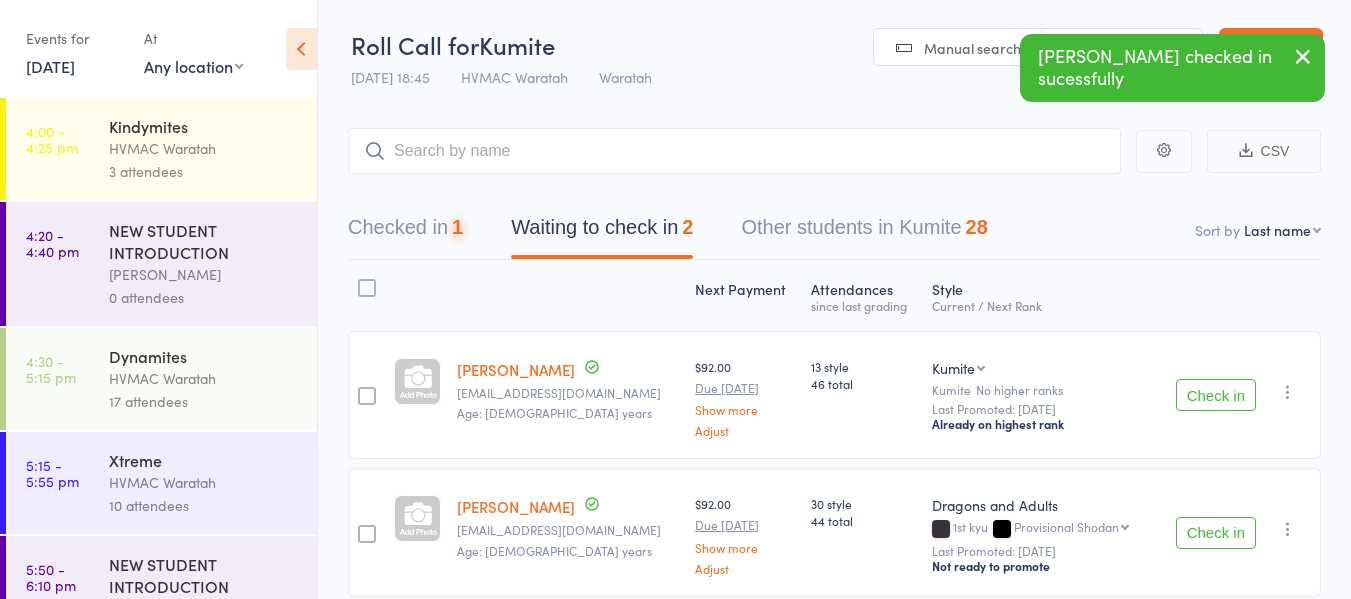 click on "Check in" at bounding box center (1216, 395) 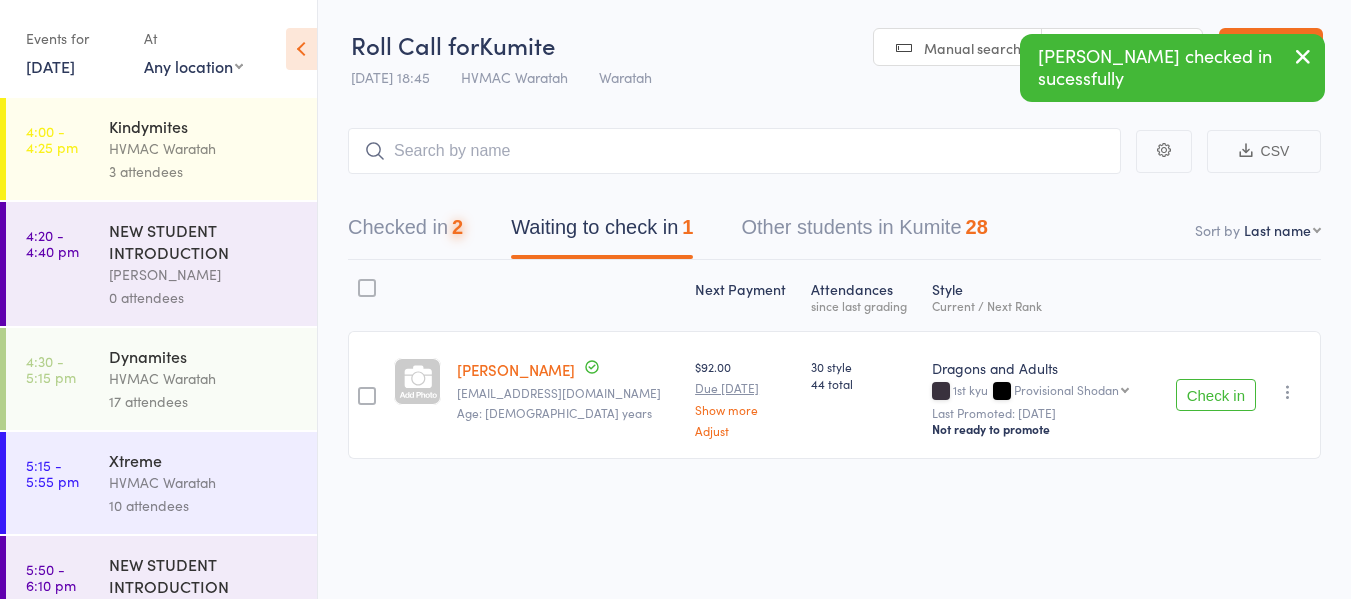 click on "Check in" at bounding box center [1216, 395] 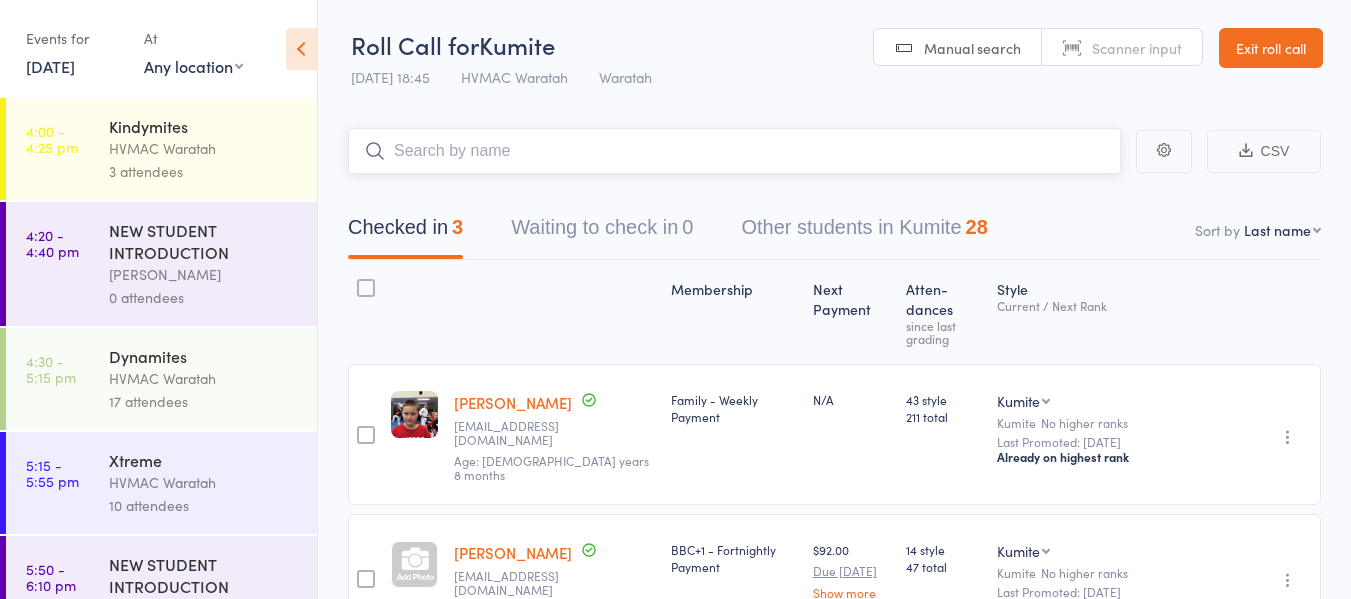 click at bounding box center (734, 151) 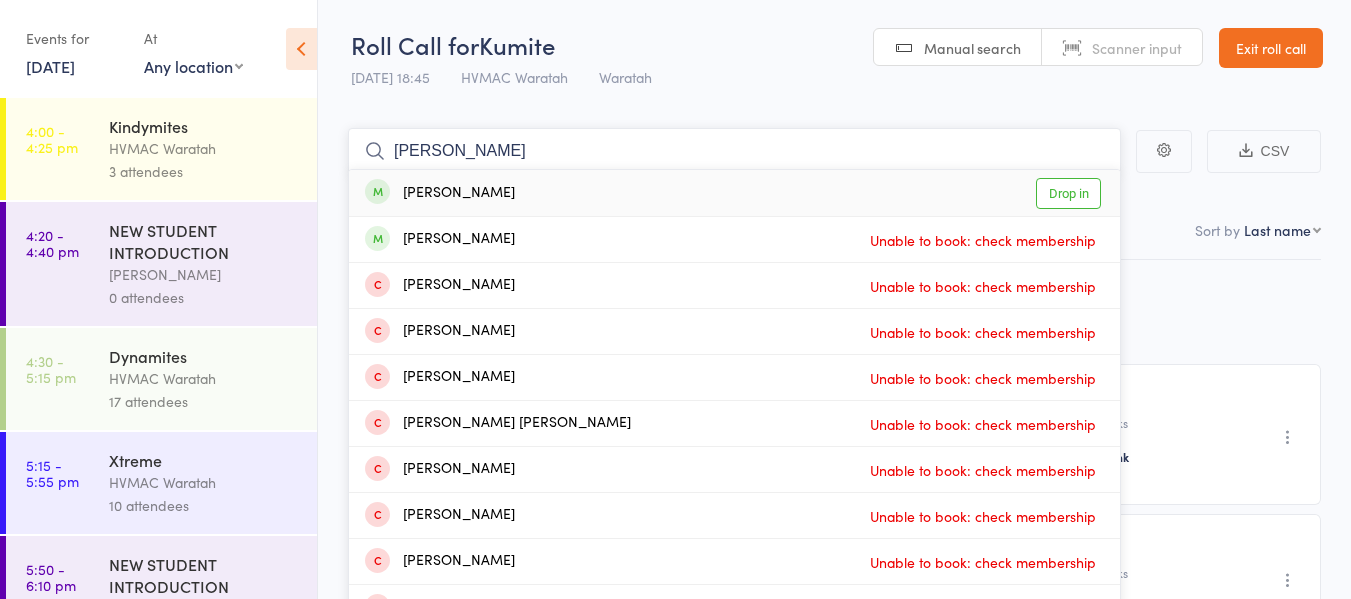type on "stephen" 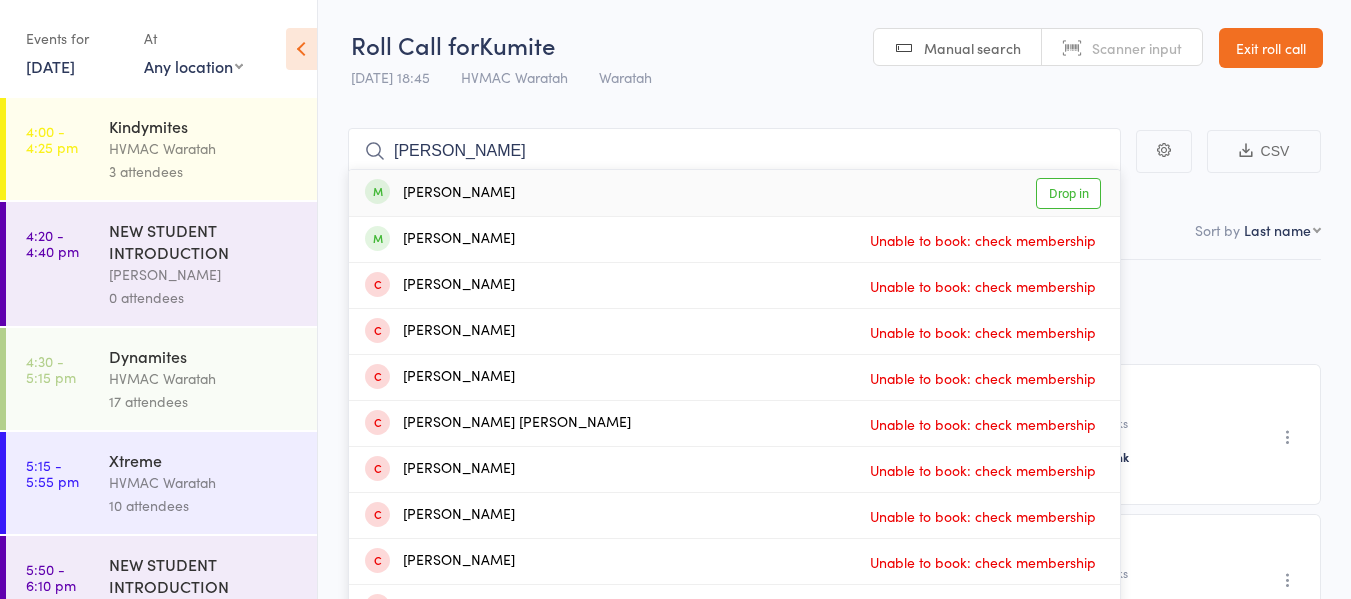 click on "Drop in" at bounding box center (1068, 193) 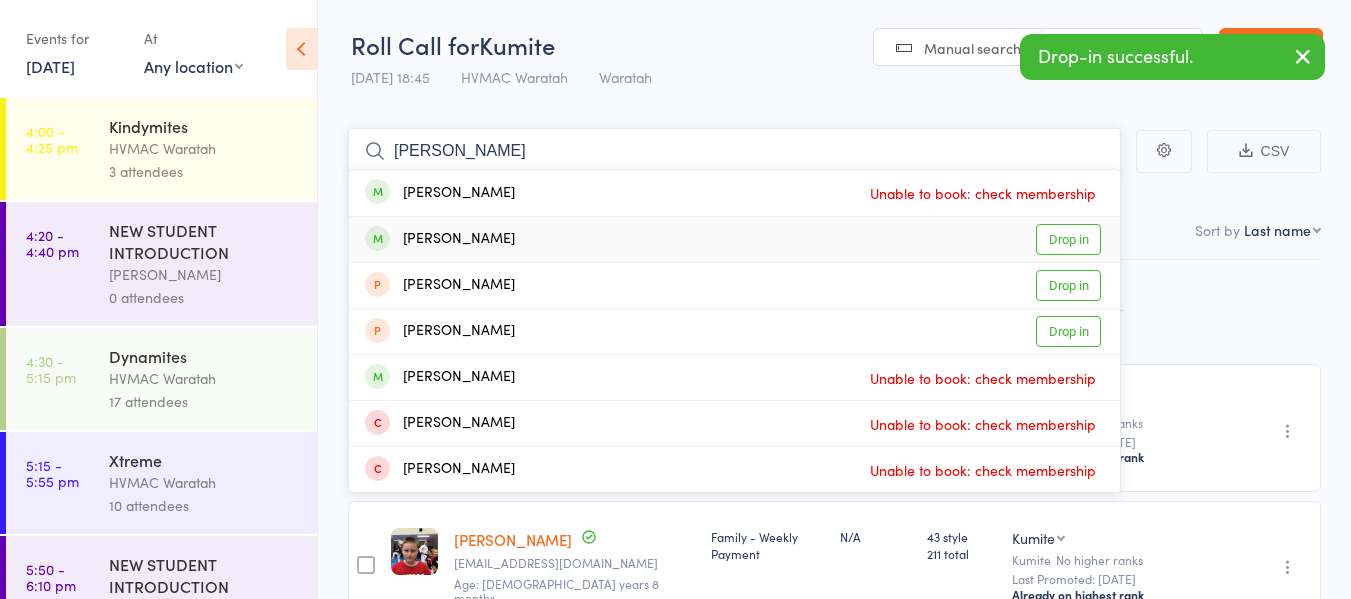 type on "lara" 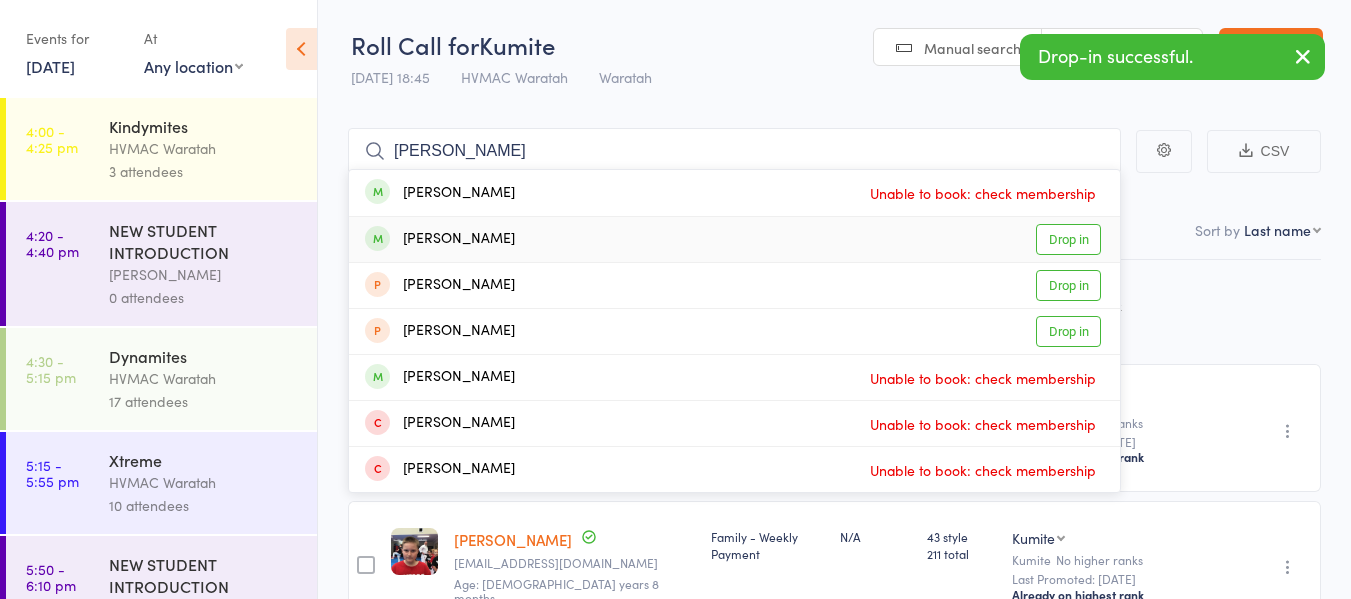 click on "Drop in" at bounding box center [1068, 239] 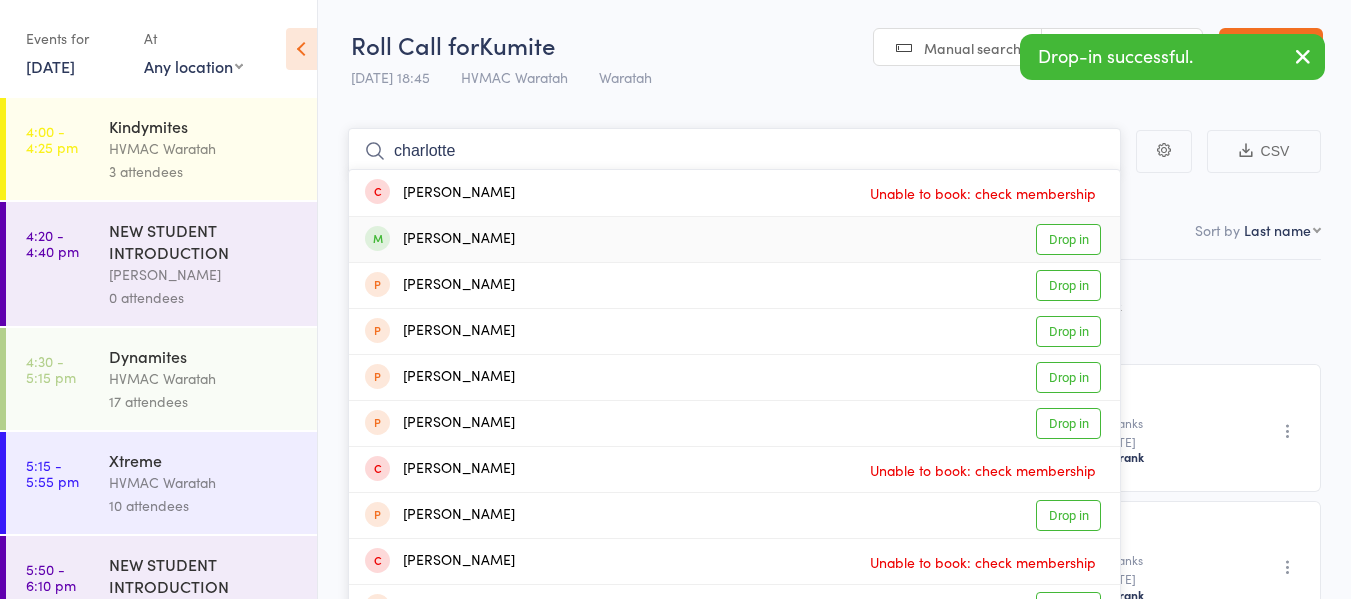 type on "charlotte" 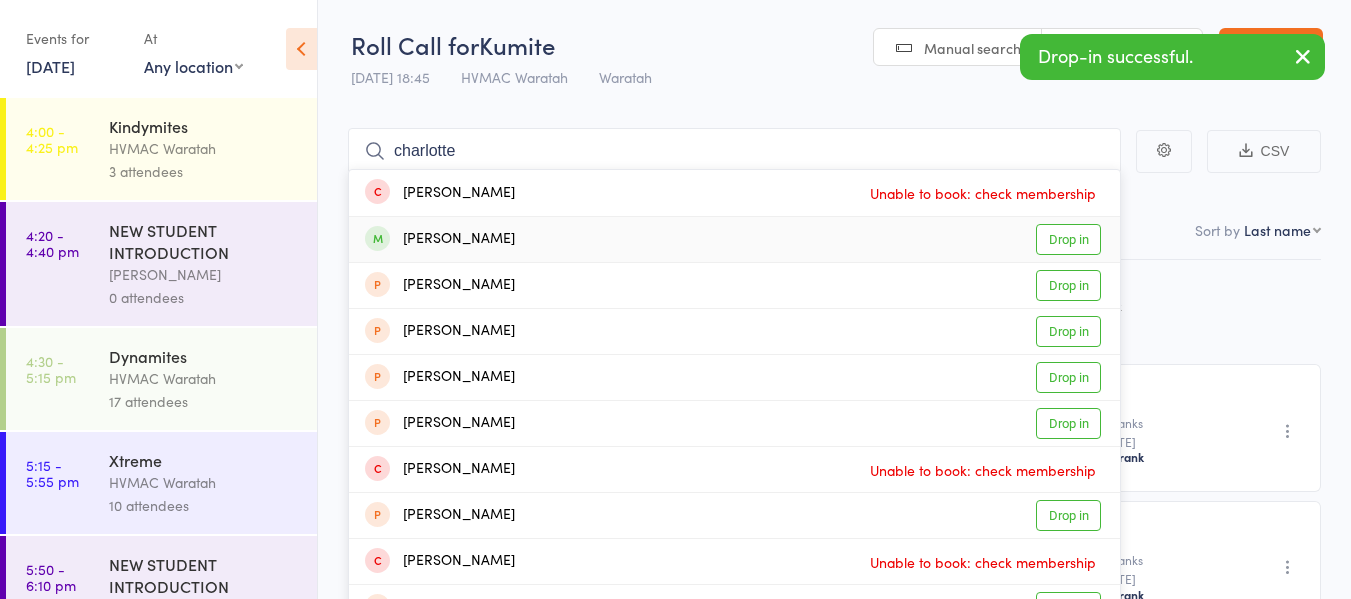 click on "Drop in" at bounding box center [1068, 239] 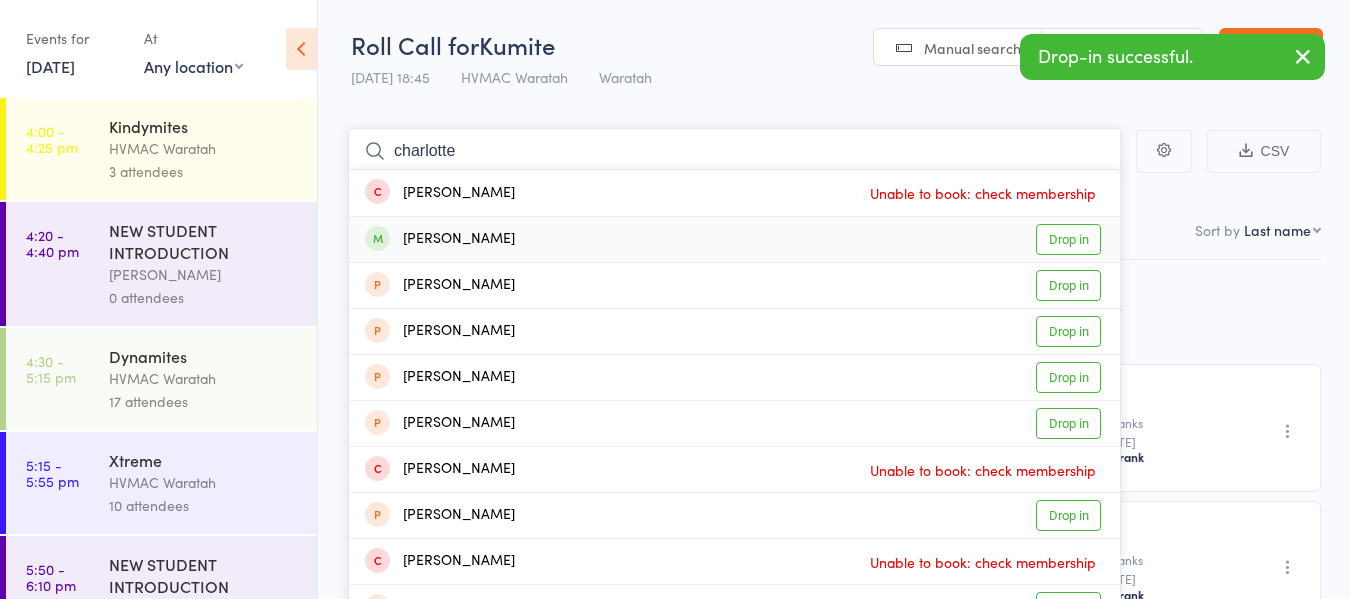 type 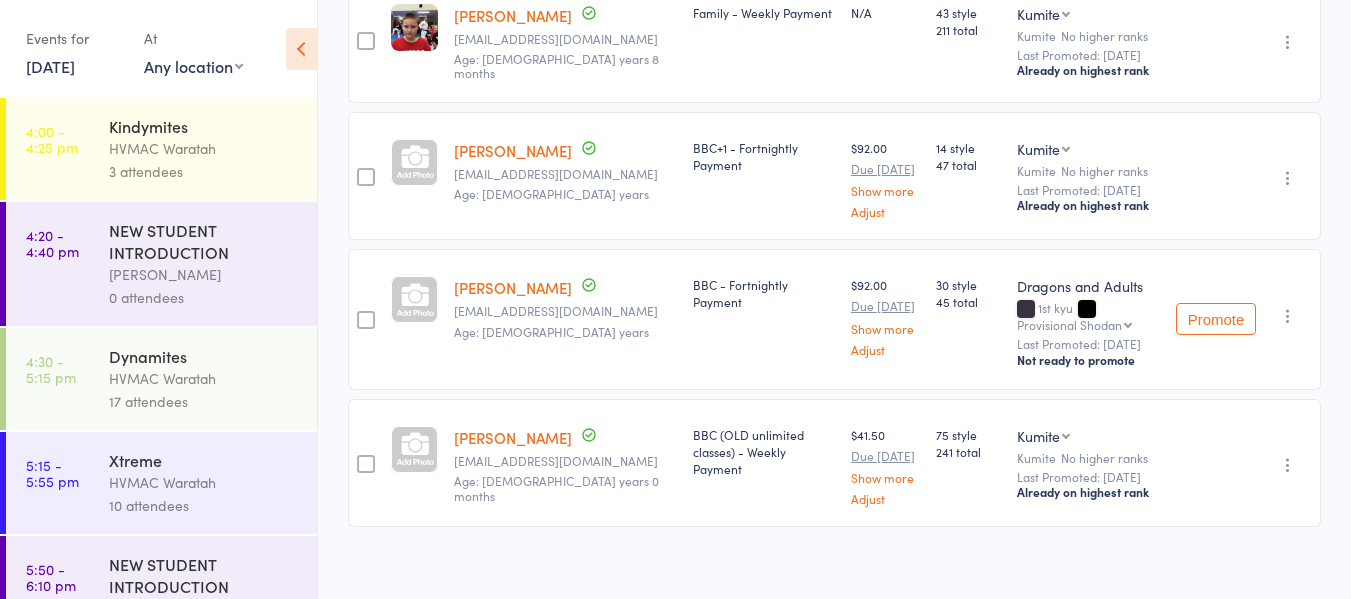 scroll, scrollTop: 679, scrollLeft: 0, axis: vertical 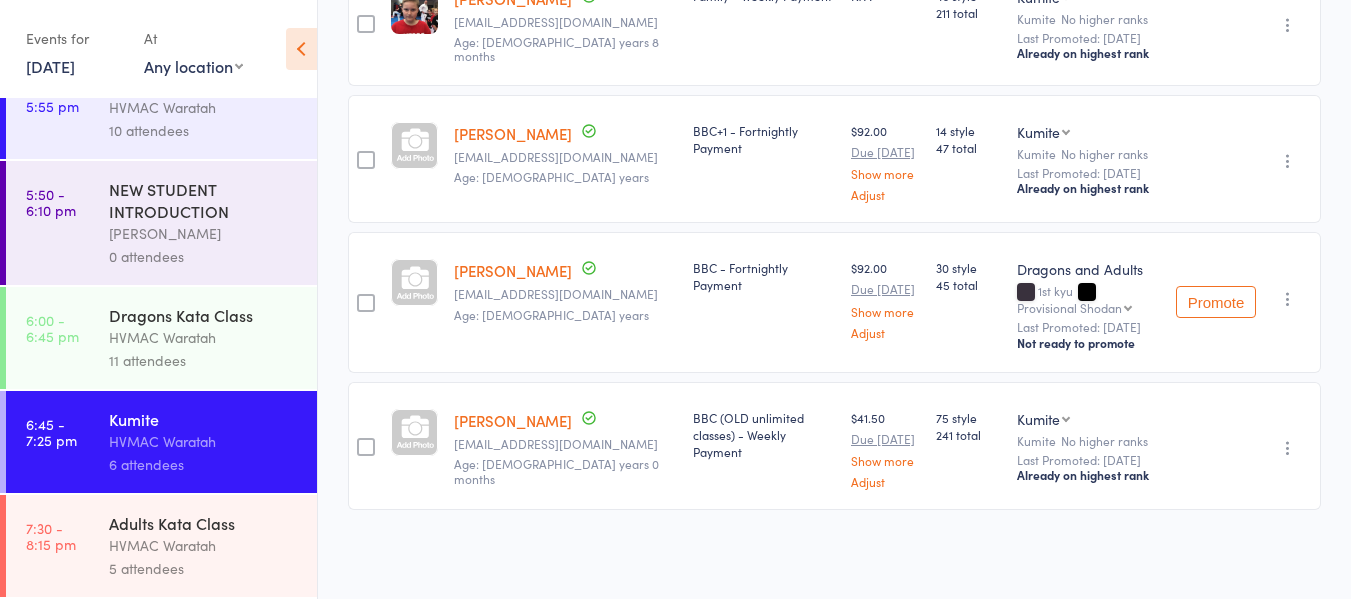 click on "Adults Kata Class" at bounding box center [204, 523] 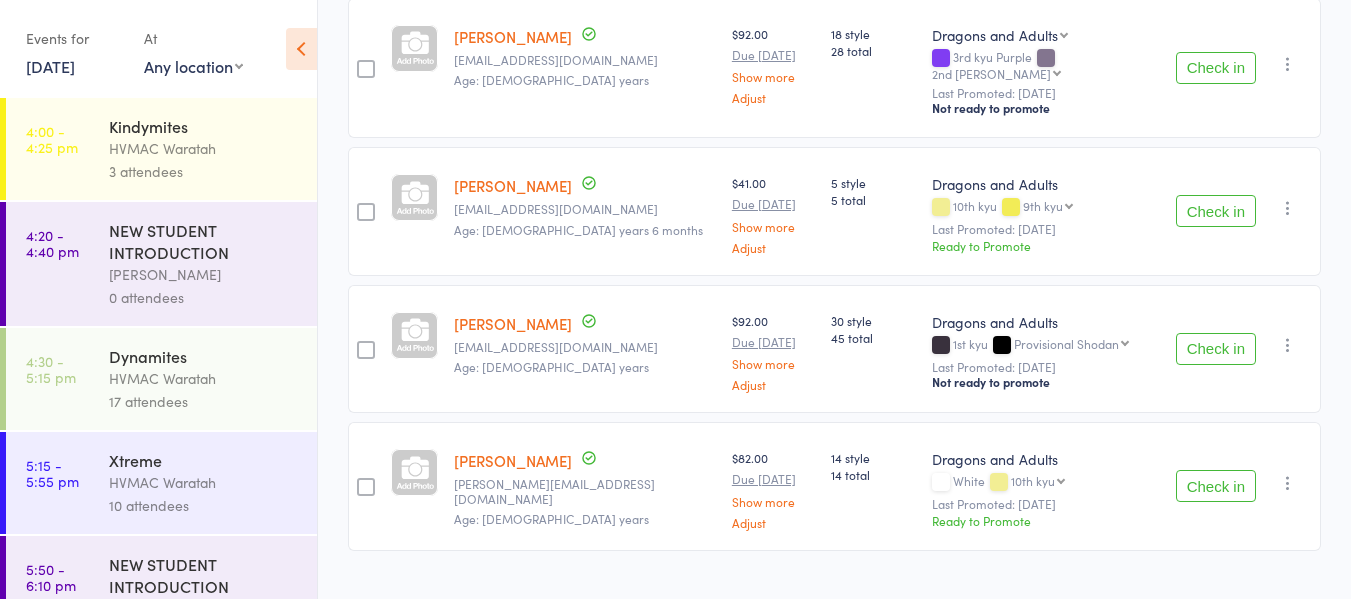 scroll, scrollTop: 500, scrollLeft: 0, axis: vertical 